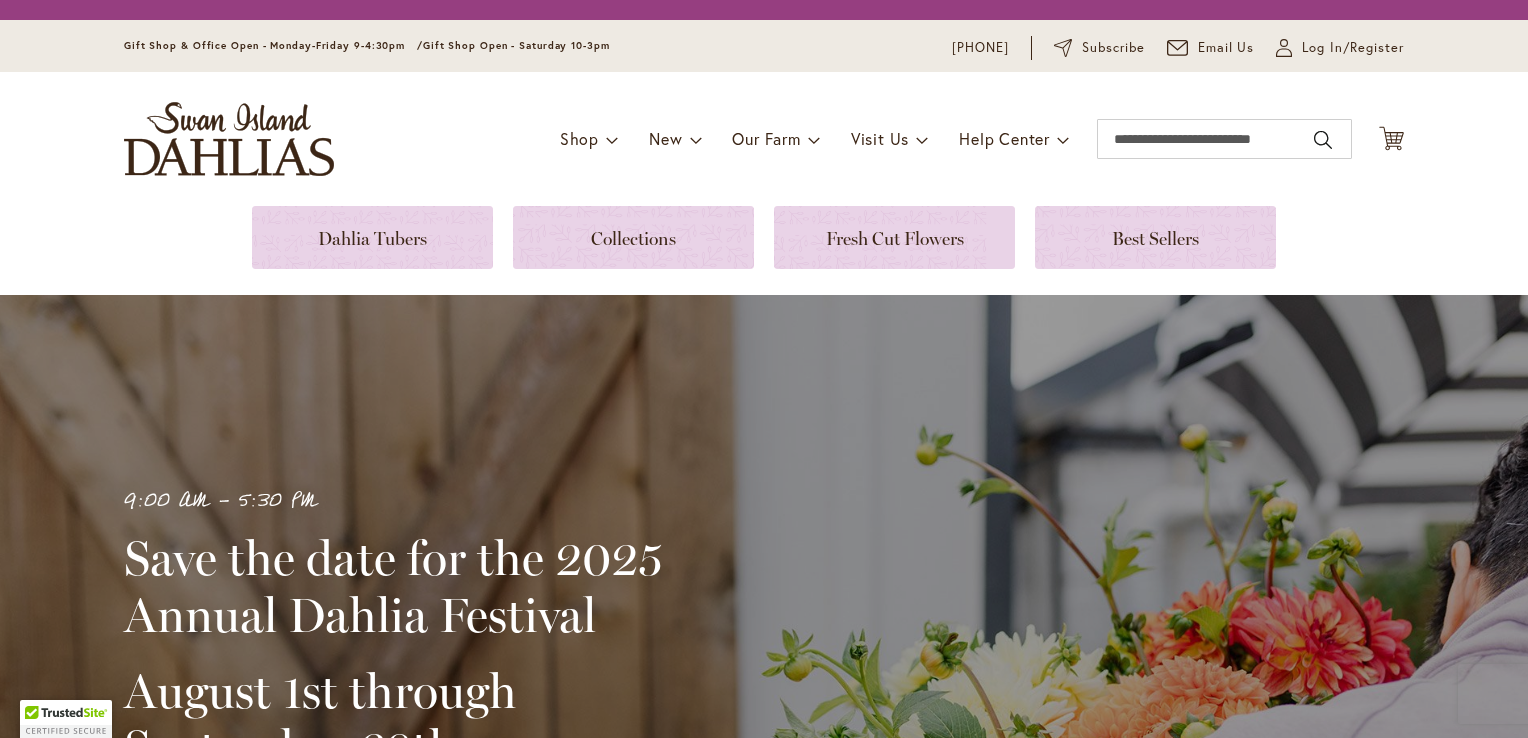 scroll, scrollTop: 0, scrollLeft: 0, axis: both 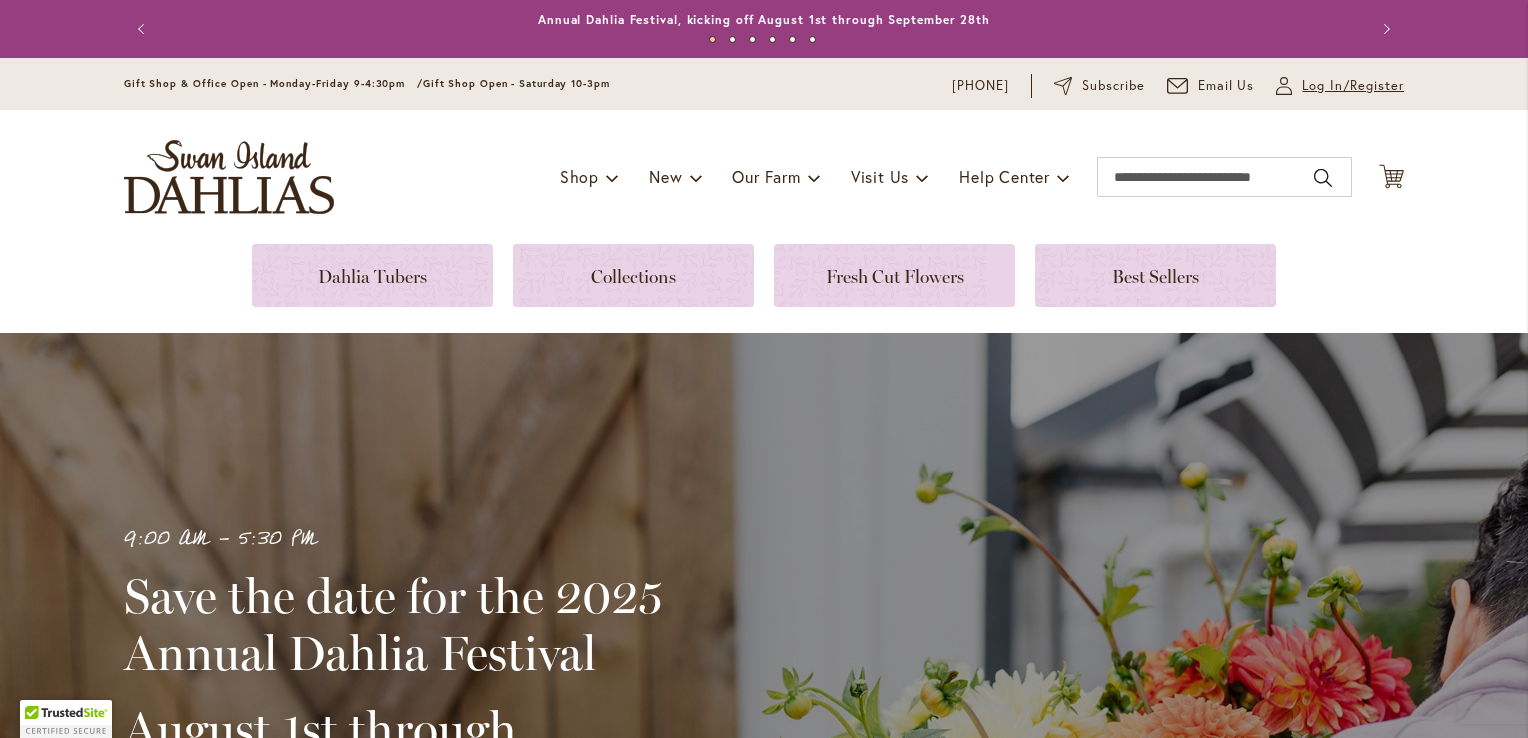 type on "**********" 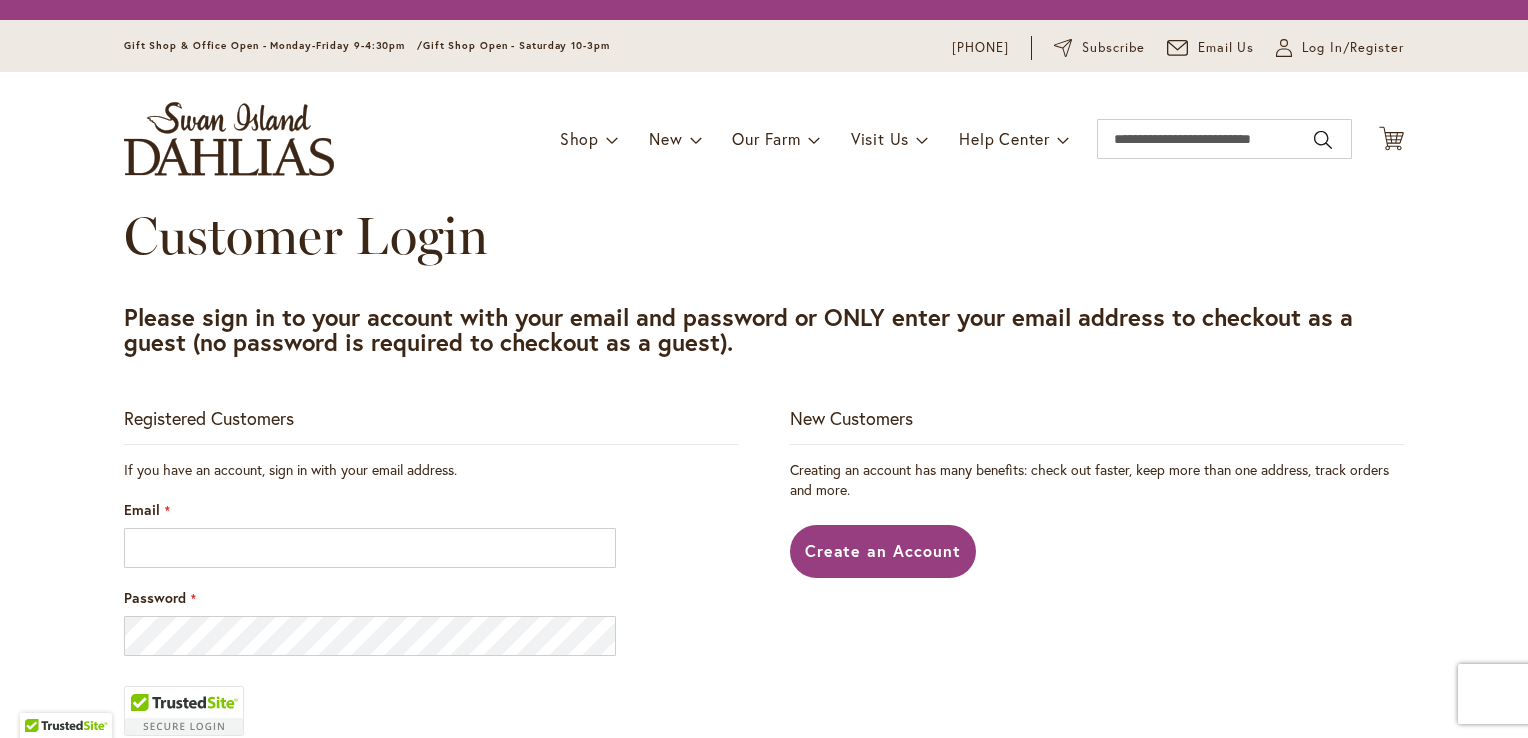 scroll, scrollTop: 0, scrollLeft: 0, axis: both 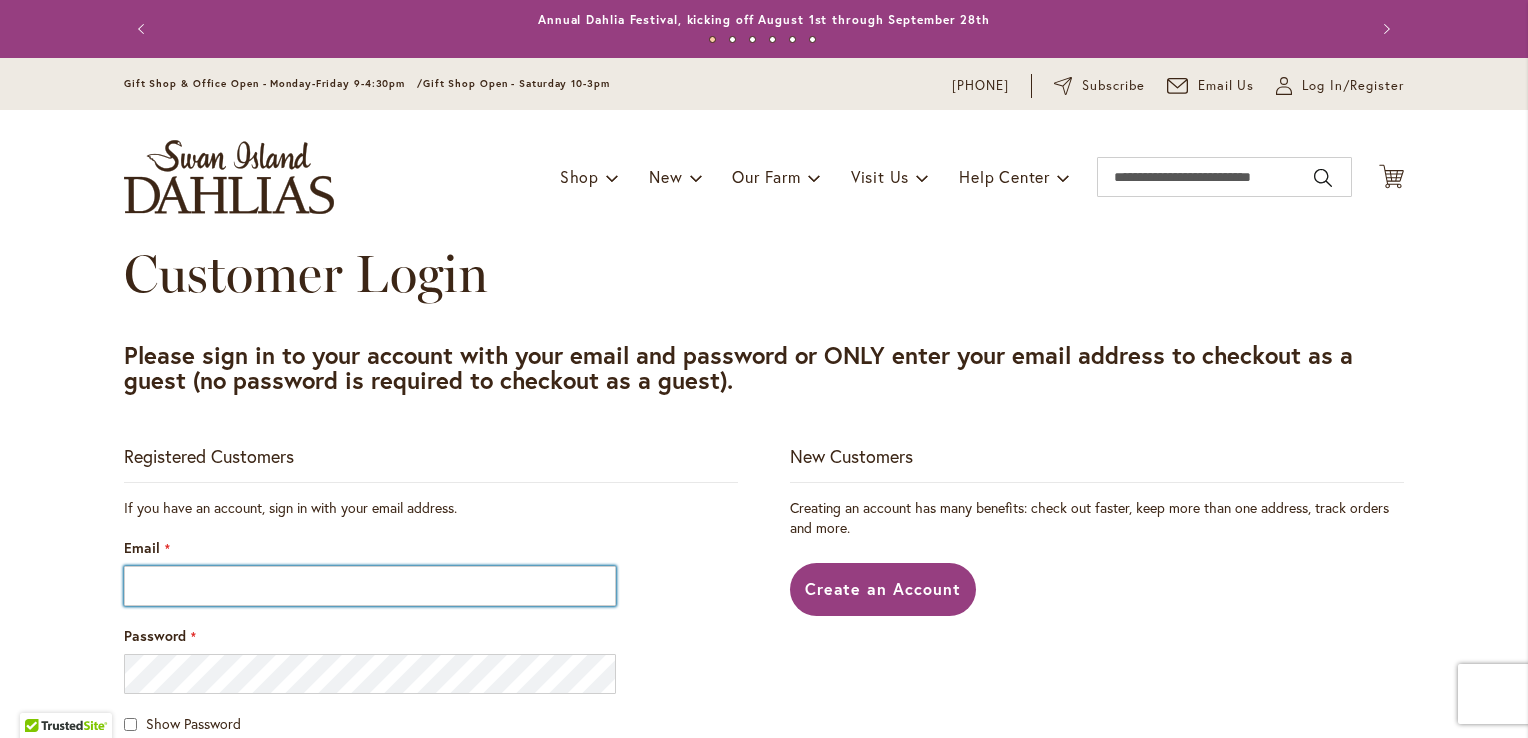 type on "**********" 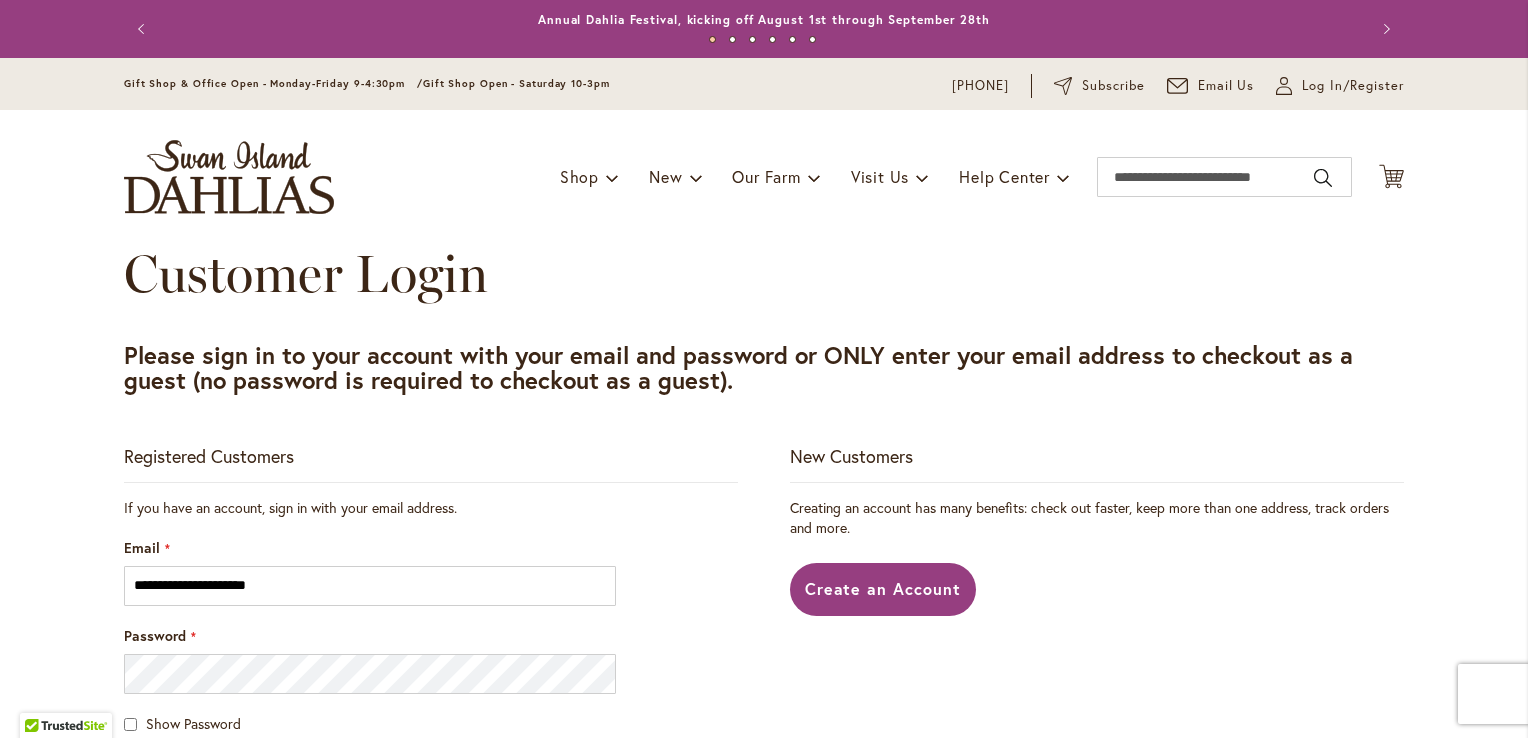type on "**********" 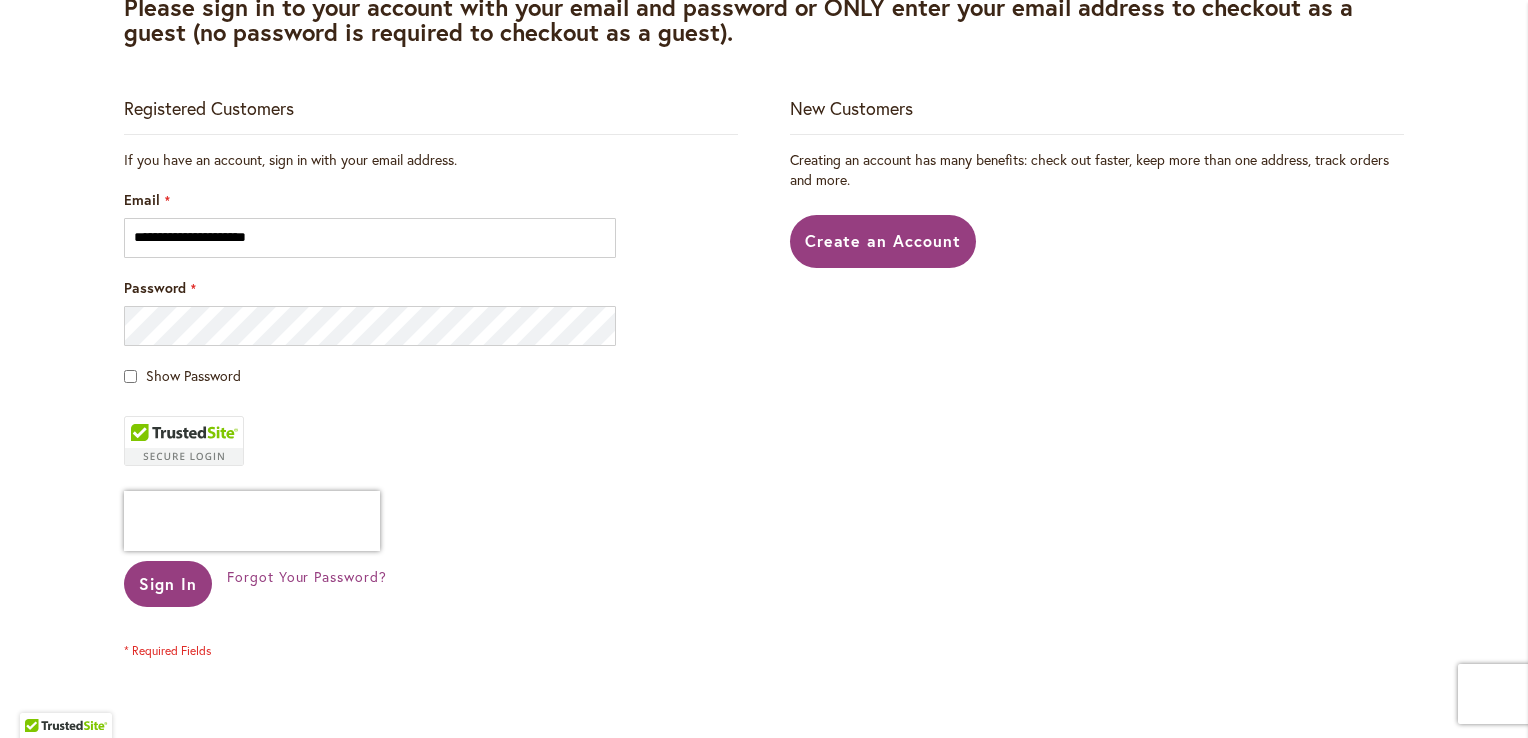 scroll, scrollTop: 379, scrollLeft: 0, axis: vertical 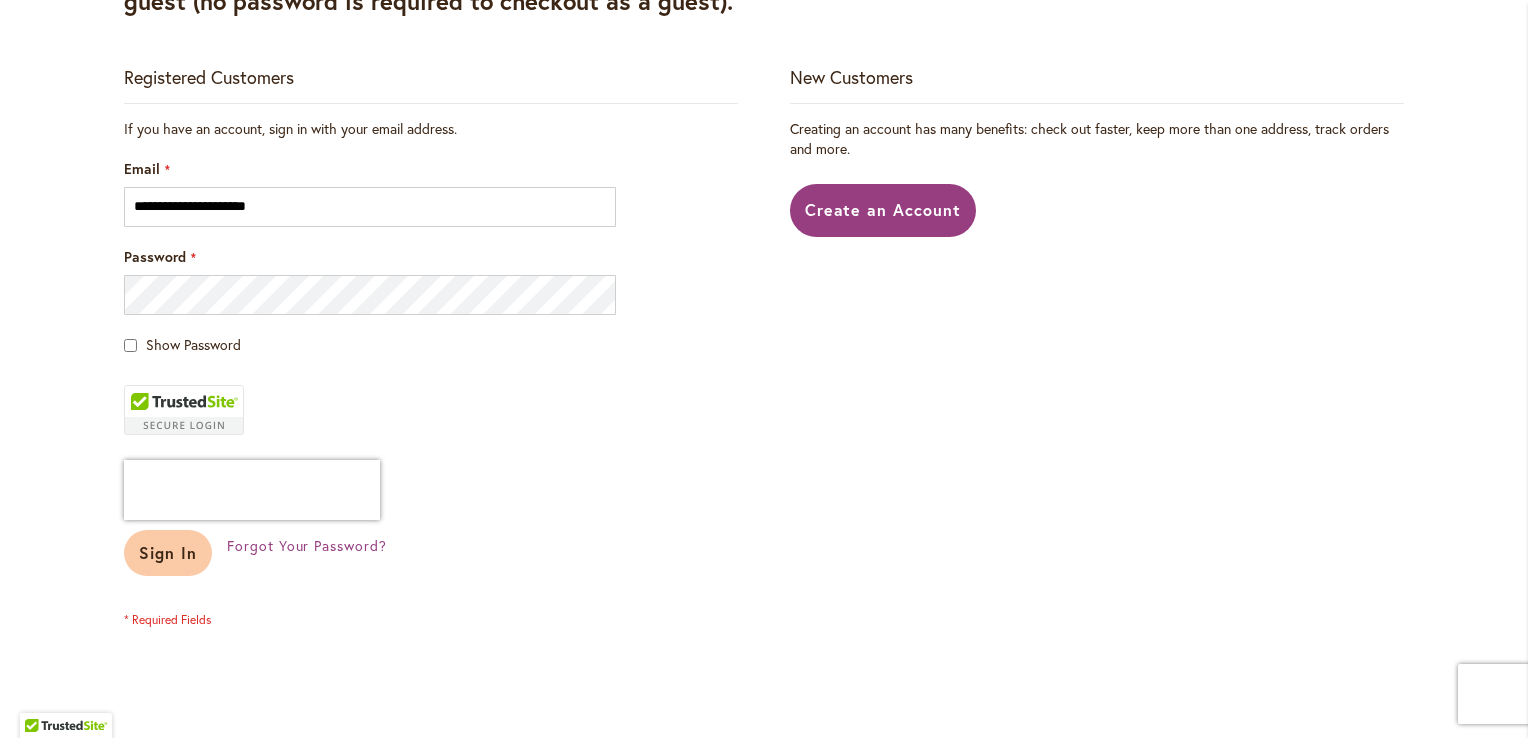 click on "Sign In" at bounding box center [168, 553] 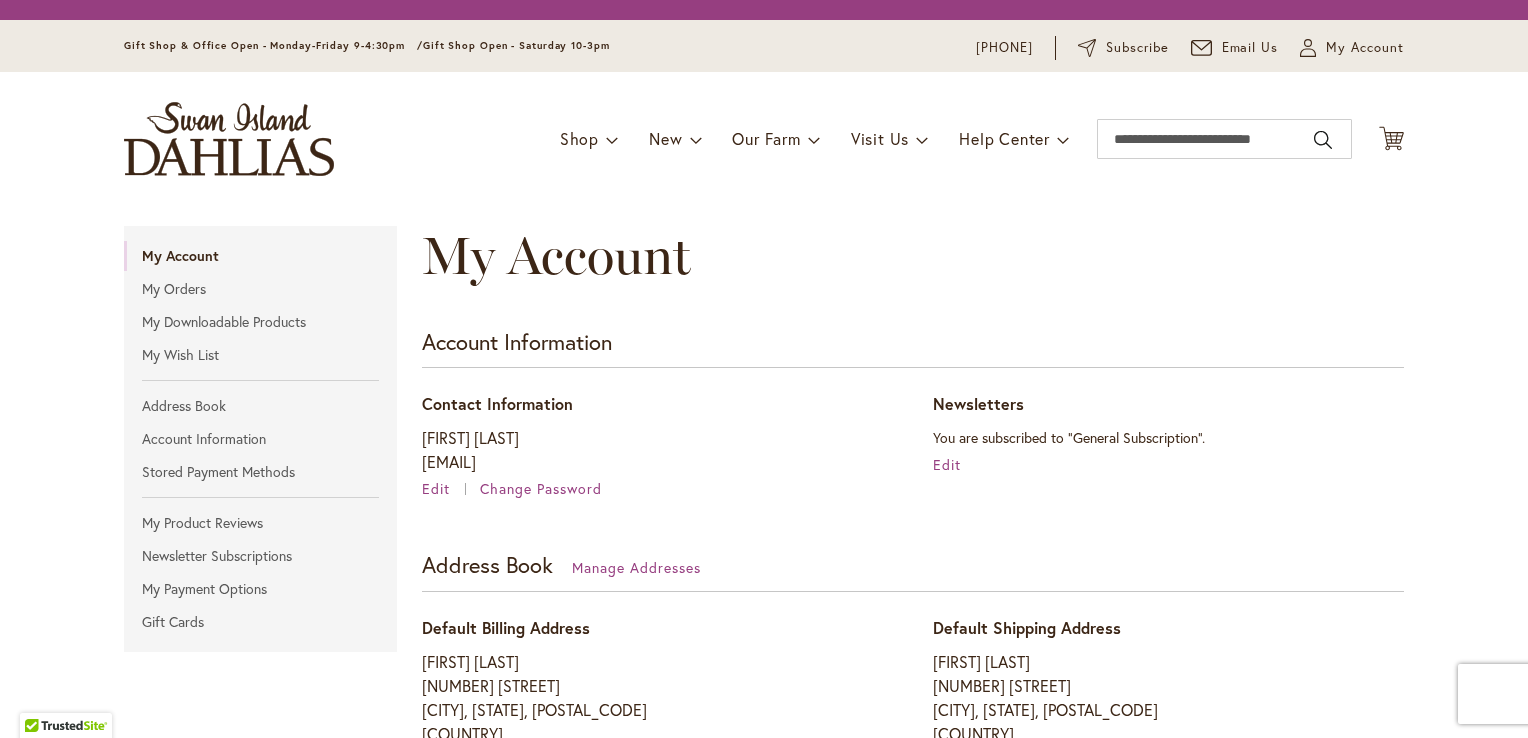 scroll, scrollTop: 0, scrollLeft: 0, axis: both 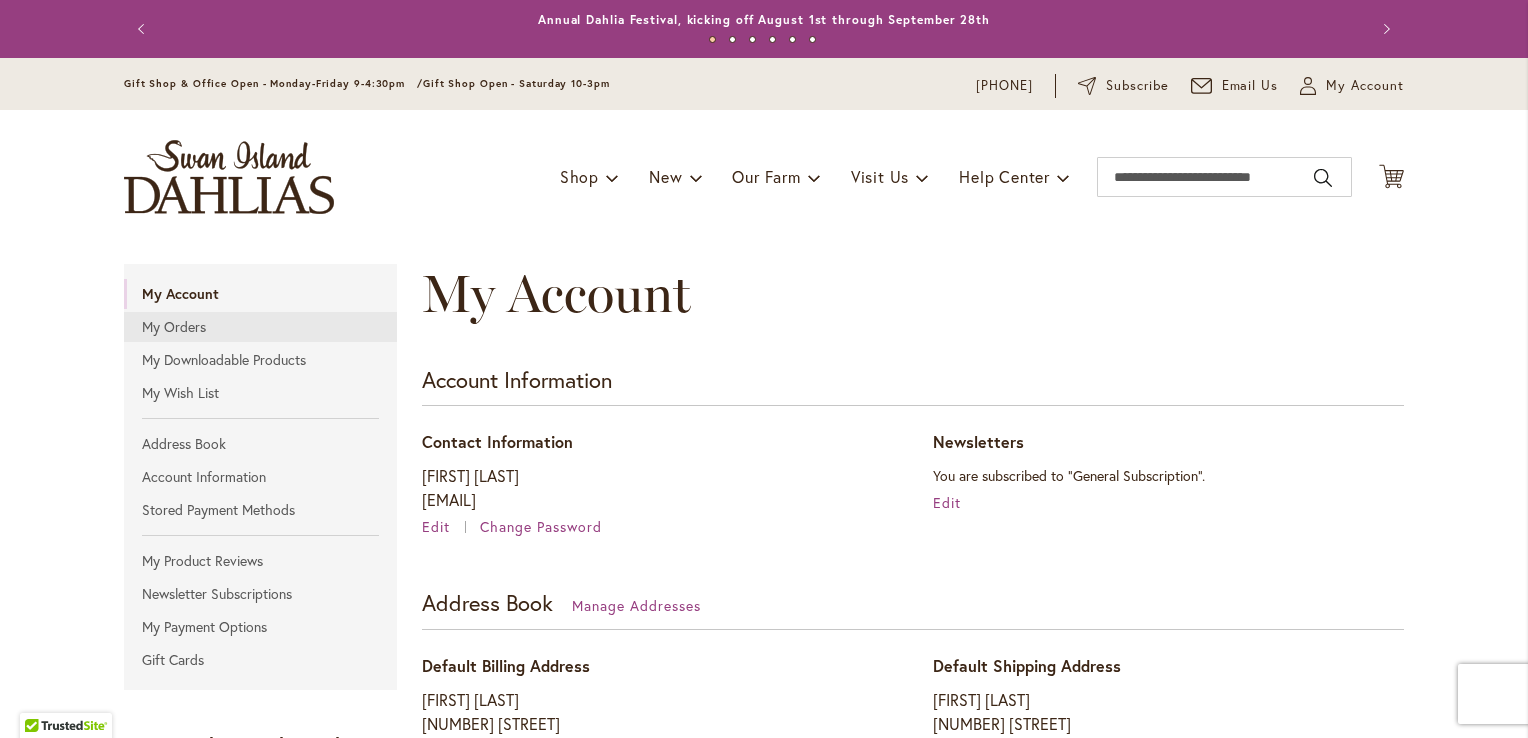 type on "**********" 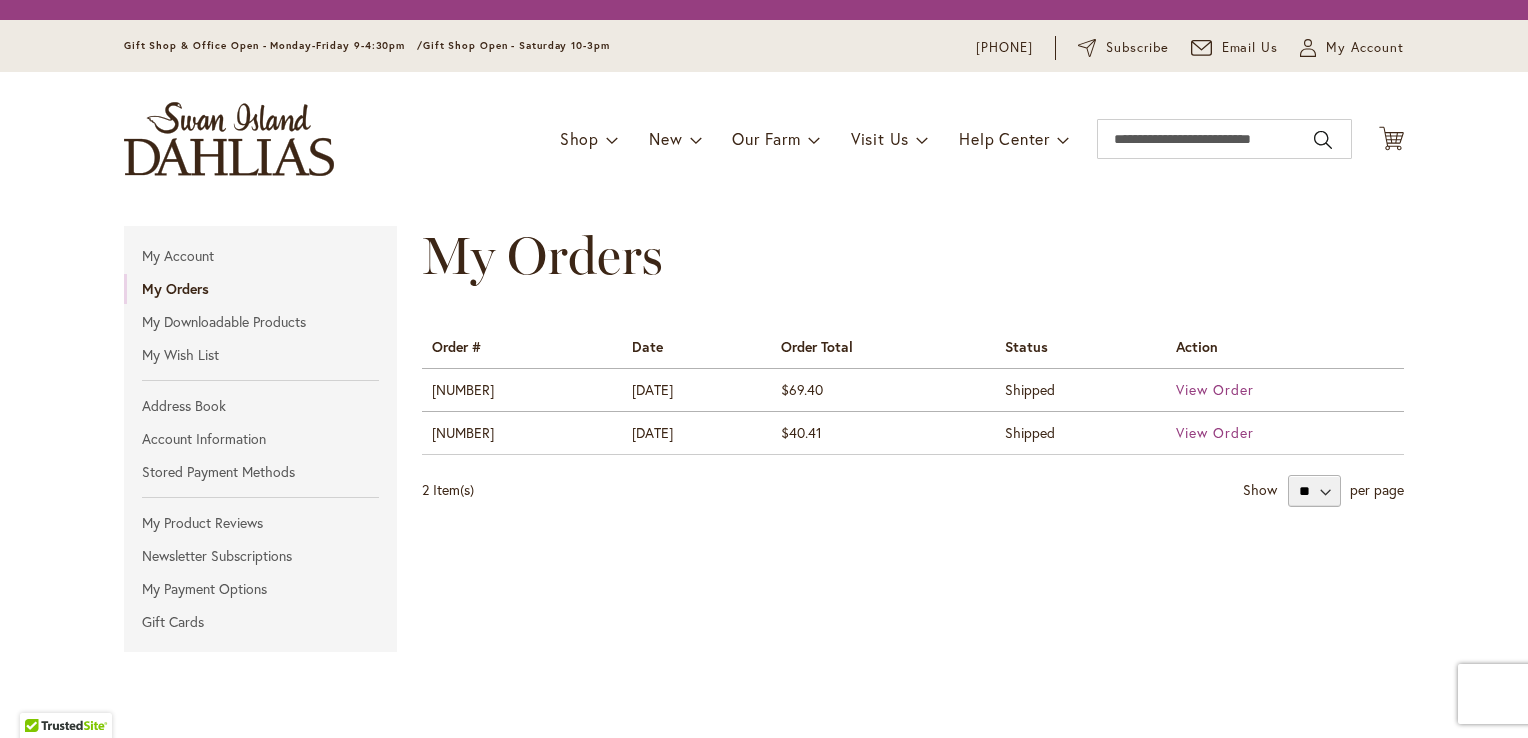 scroll, scrollTop: 0, scrollLeft: 0, axis: both 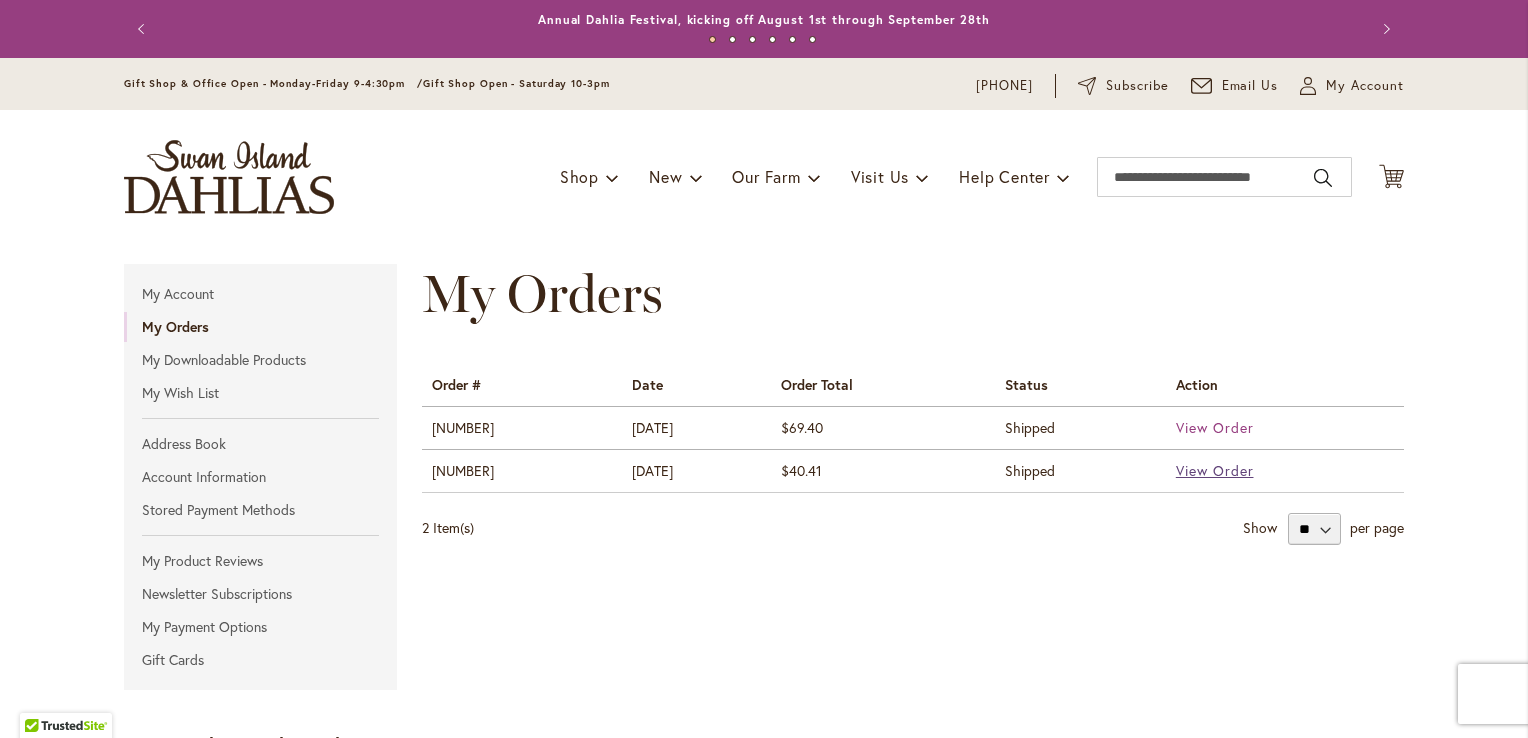 type on "**********" 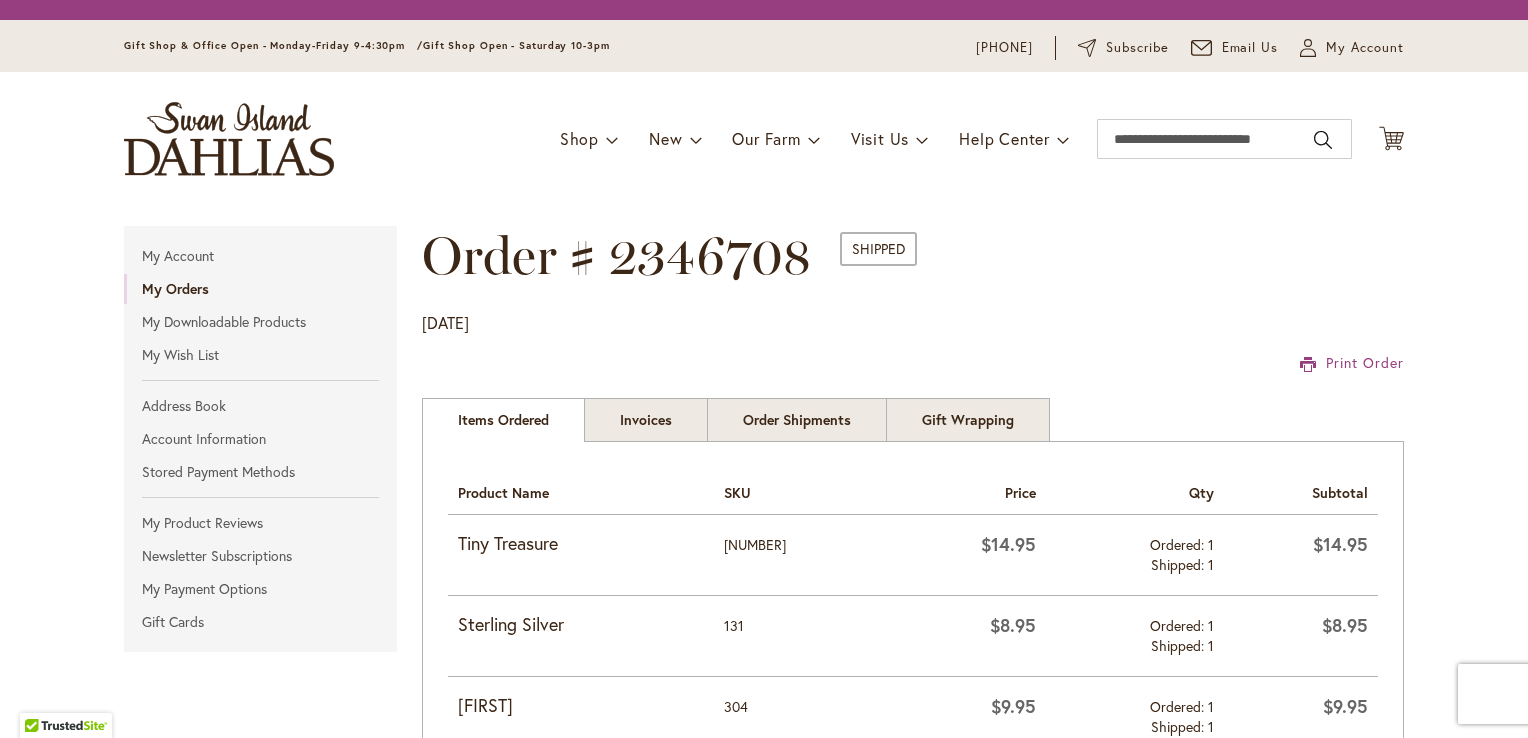 scroll, scrollTop: 0, scrollLeft: 0, axis: both 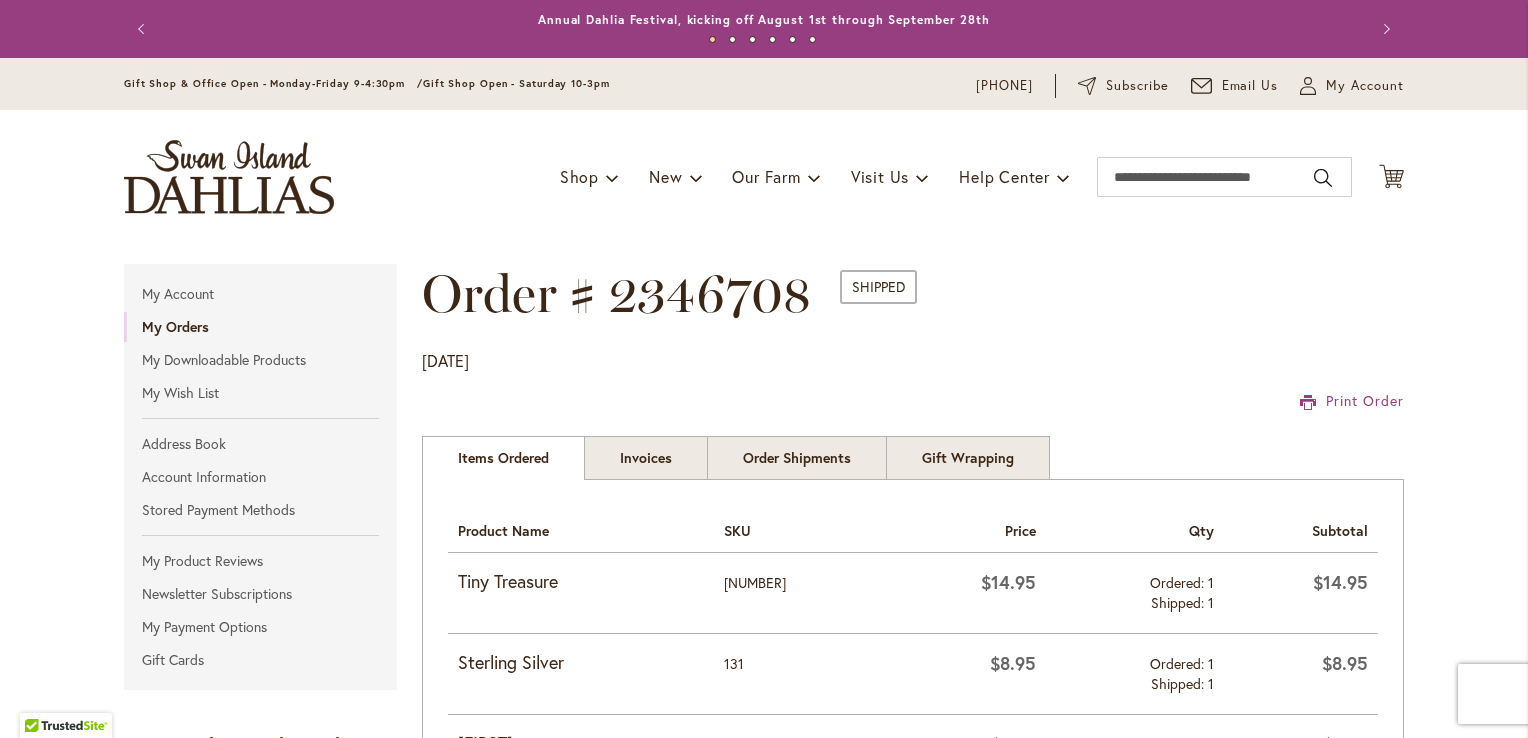 type on "**********" 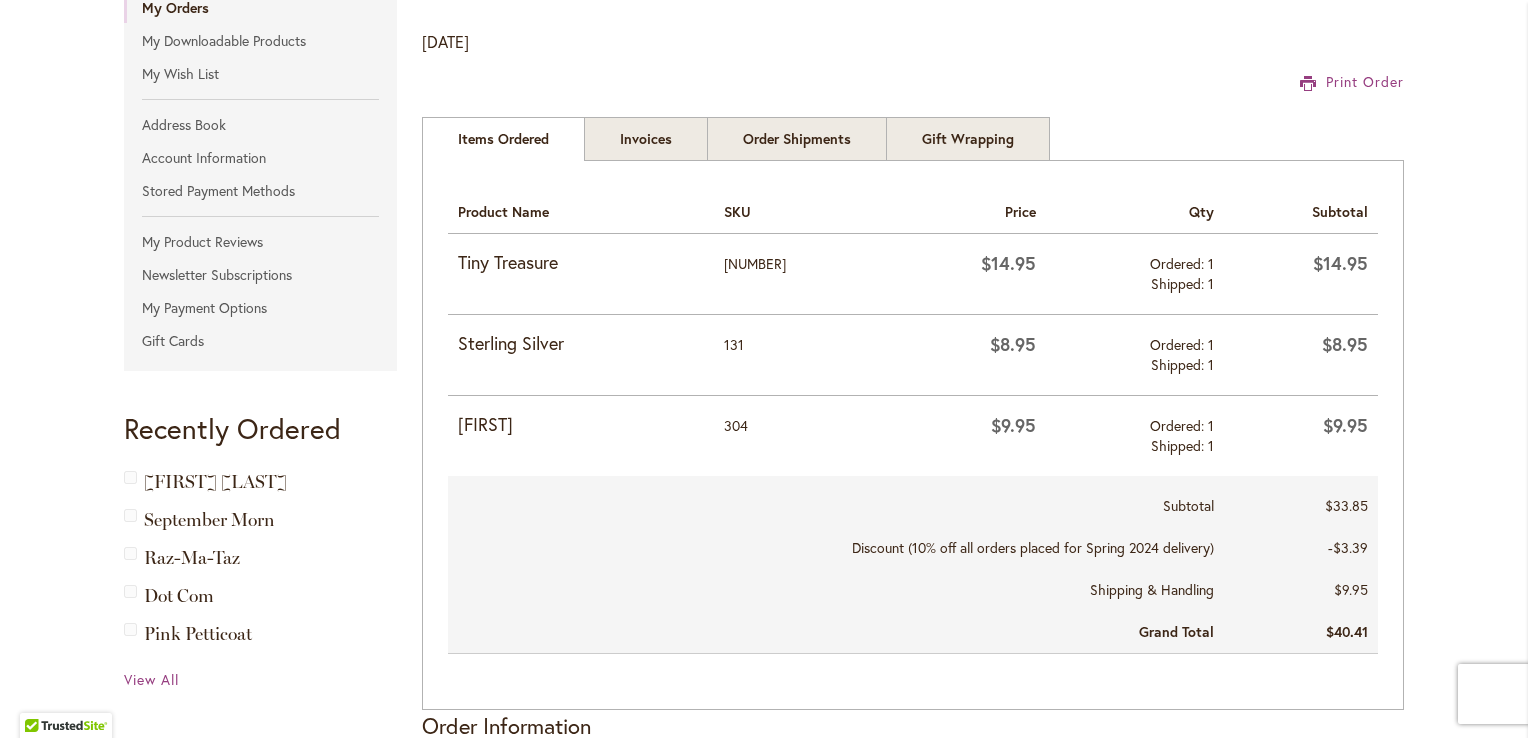 scroll, scrollTop: 328, scrollLeft: 0, axis: vertical 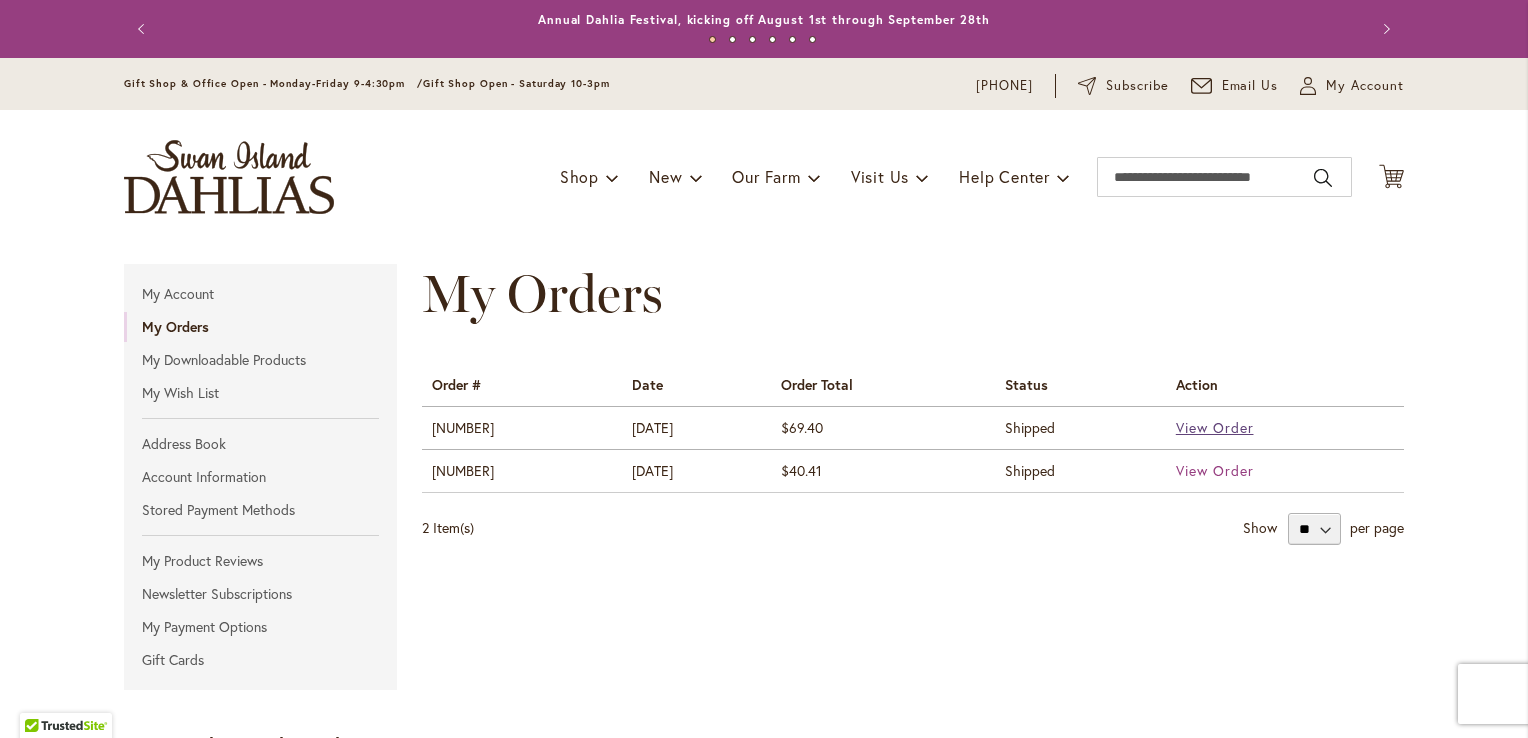 type on "**********" 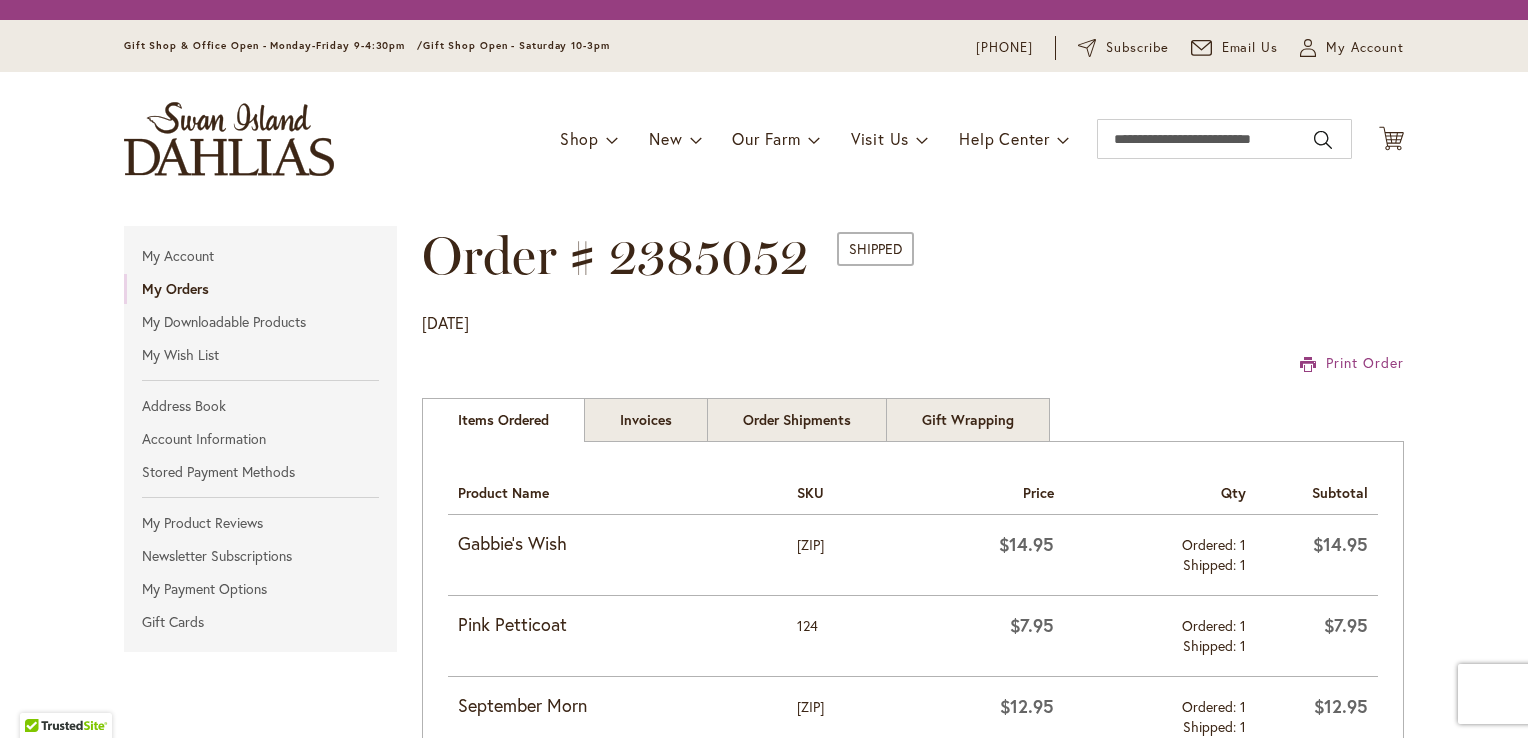 scroll, scrollTop: 0, scrollLeft: 0, axis: both 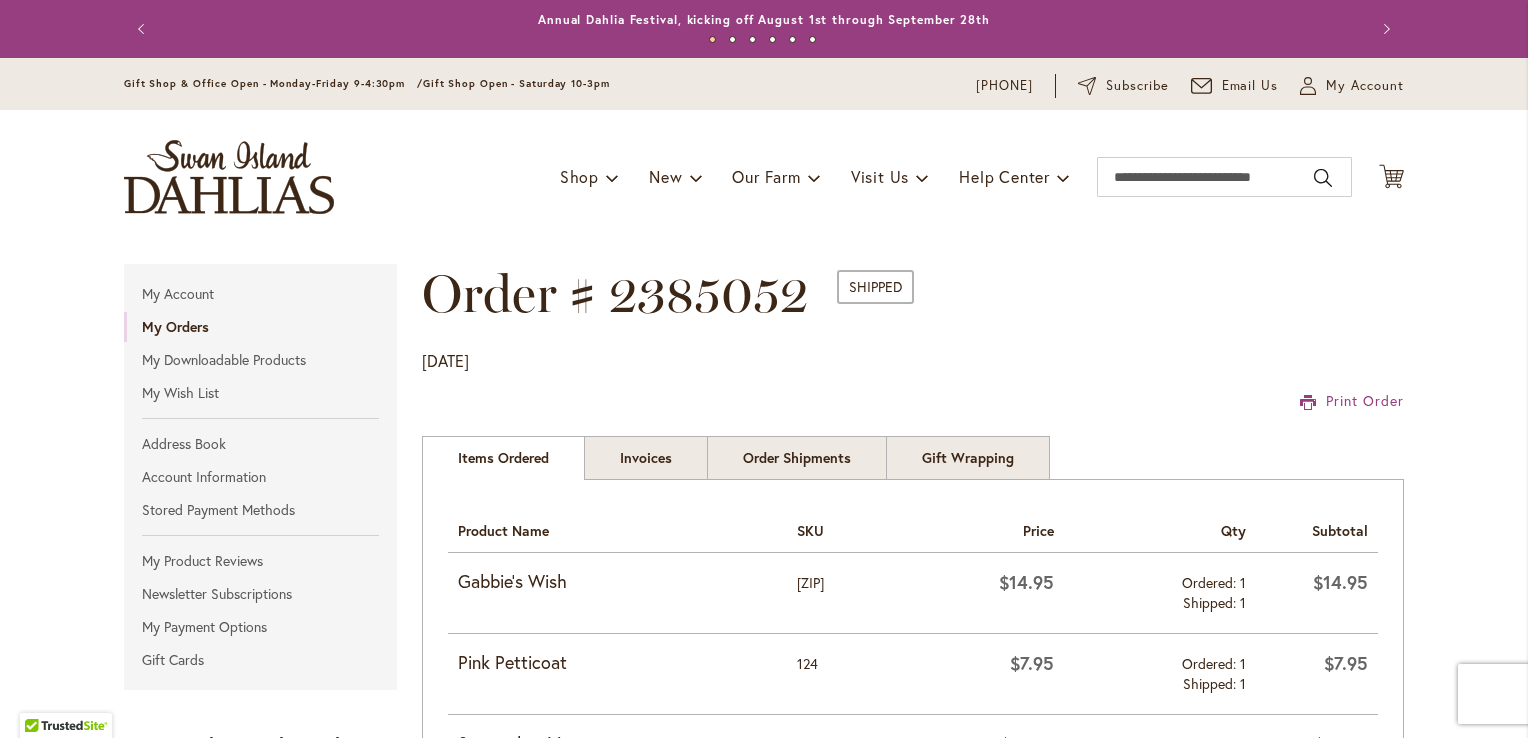 type on "**********" 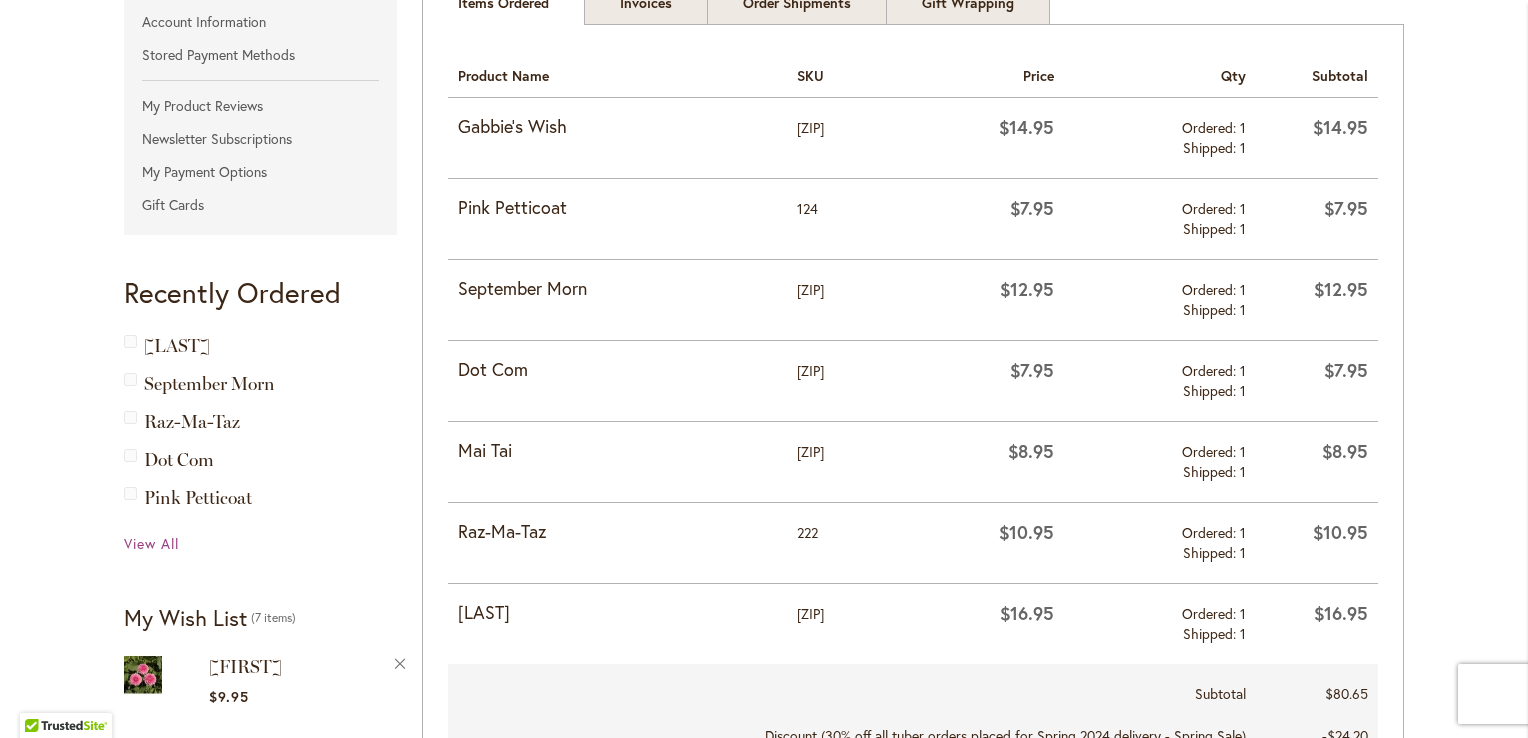 scroll, scrollTop: 460, scrollLeft: 0, axis: vertical 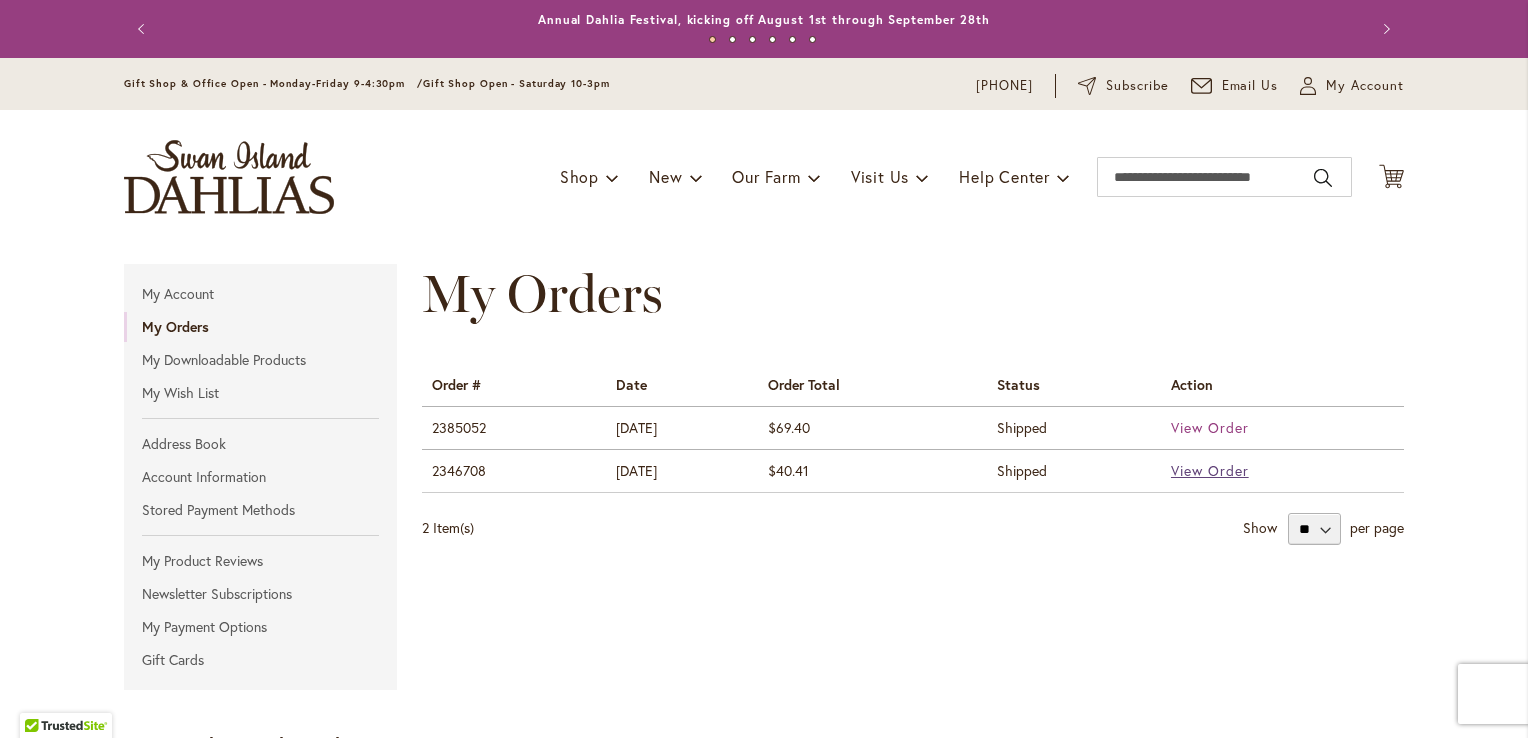 type on "**********" 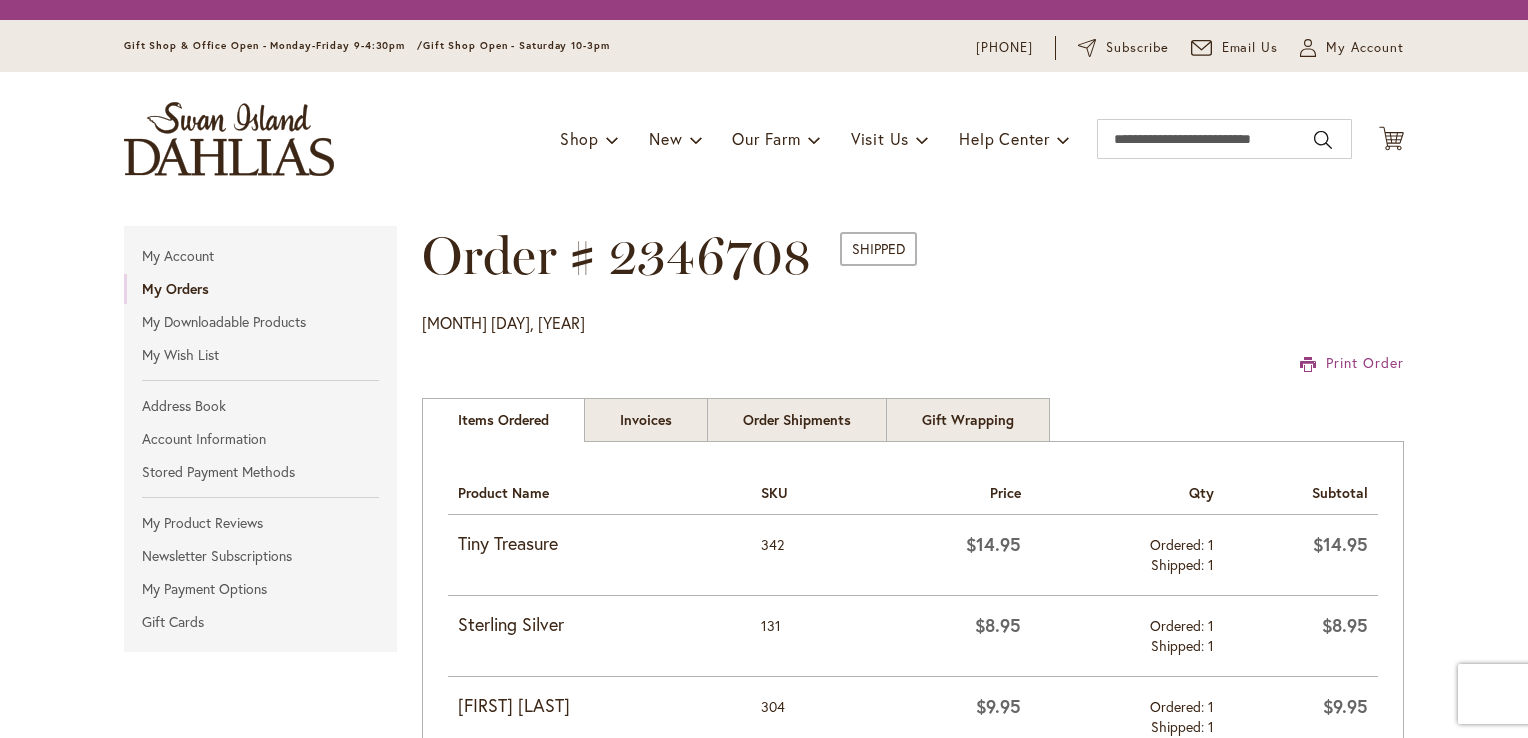 scroll, scrollTop: 0, scrollLeft: 0, axis: both 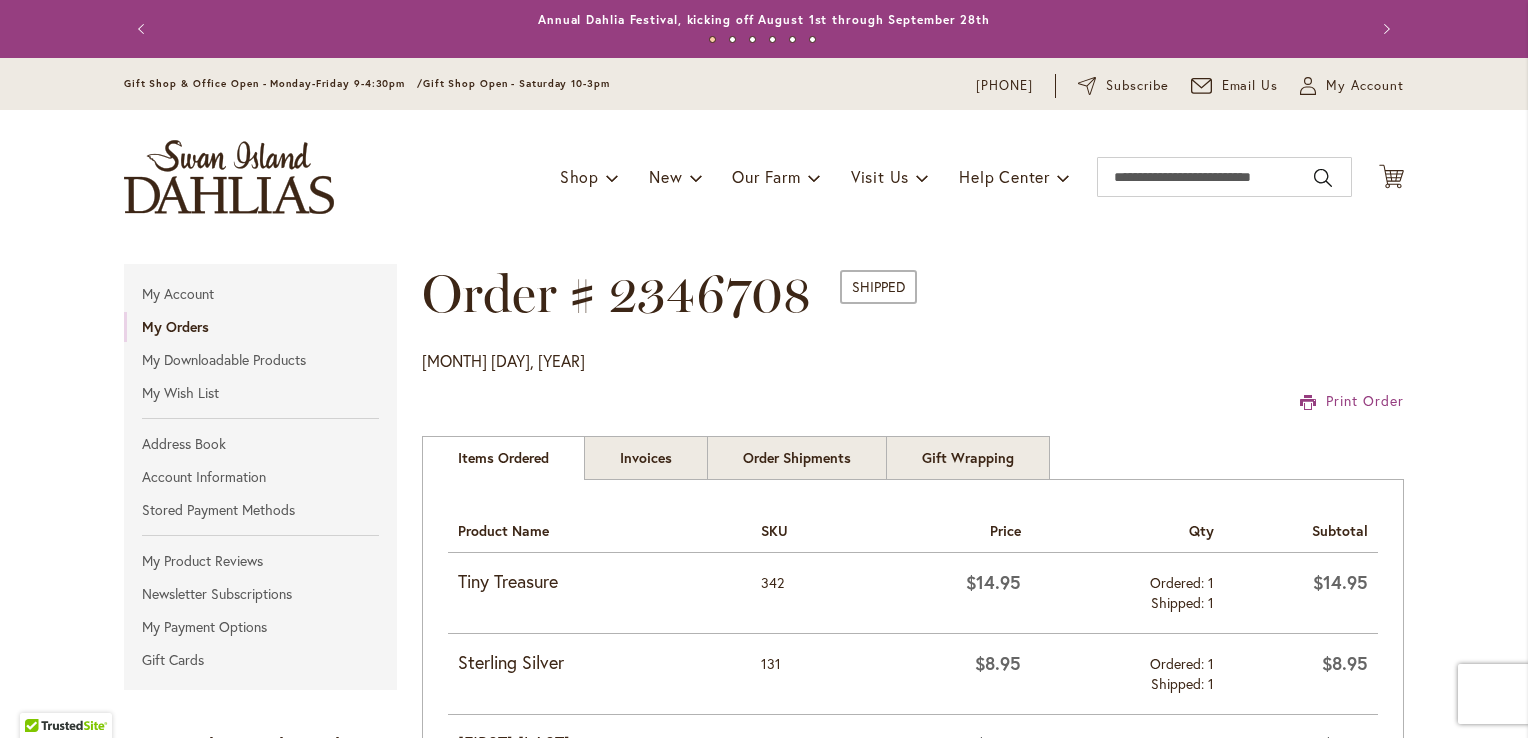type on "**********" 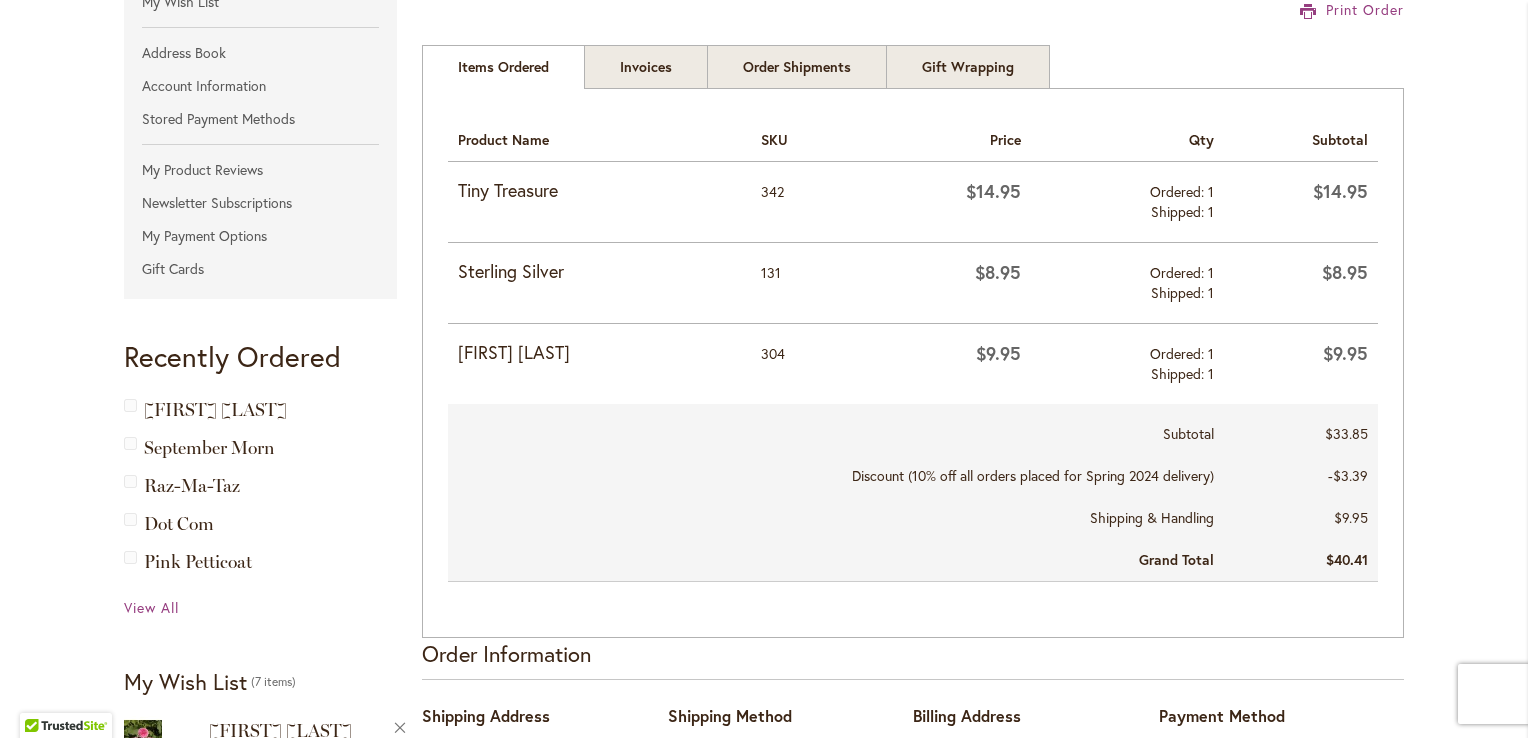 scroll, scrollTop: 400, scrollLeft: 0, axis: vertical 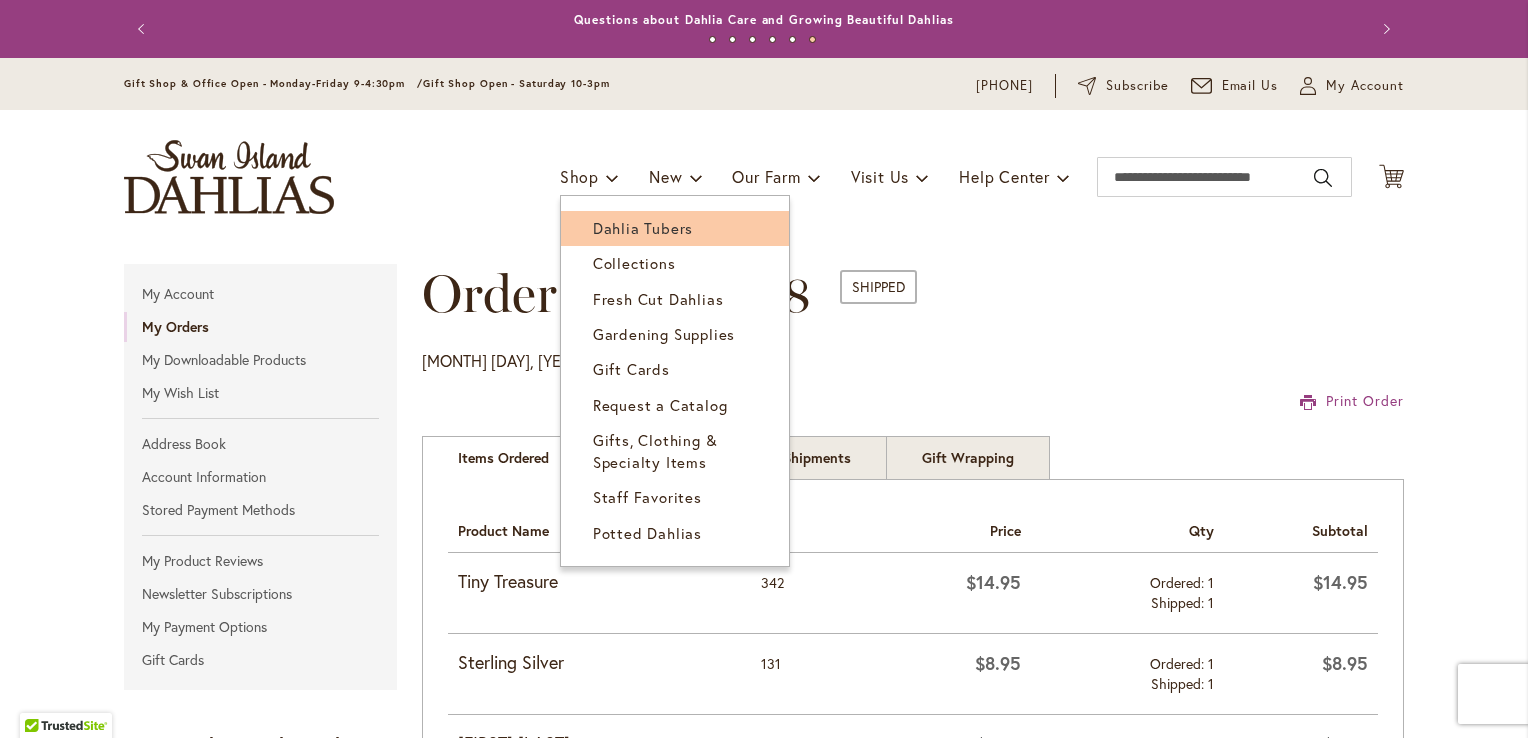 click on "Dahlia Tubers" at bounding box center (643, 228) 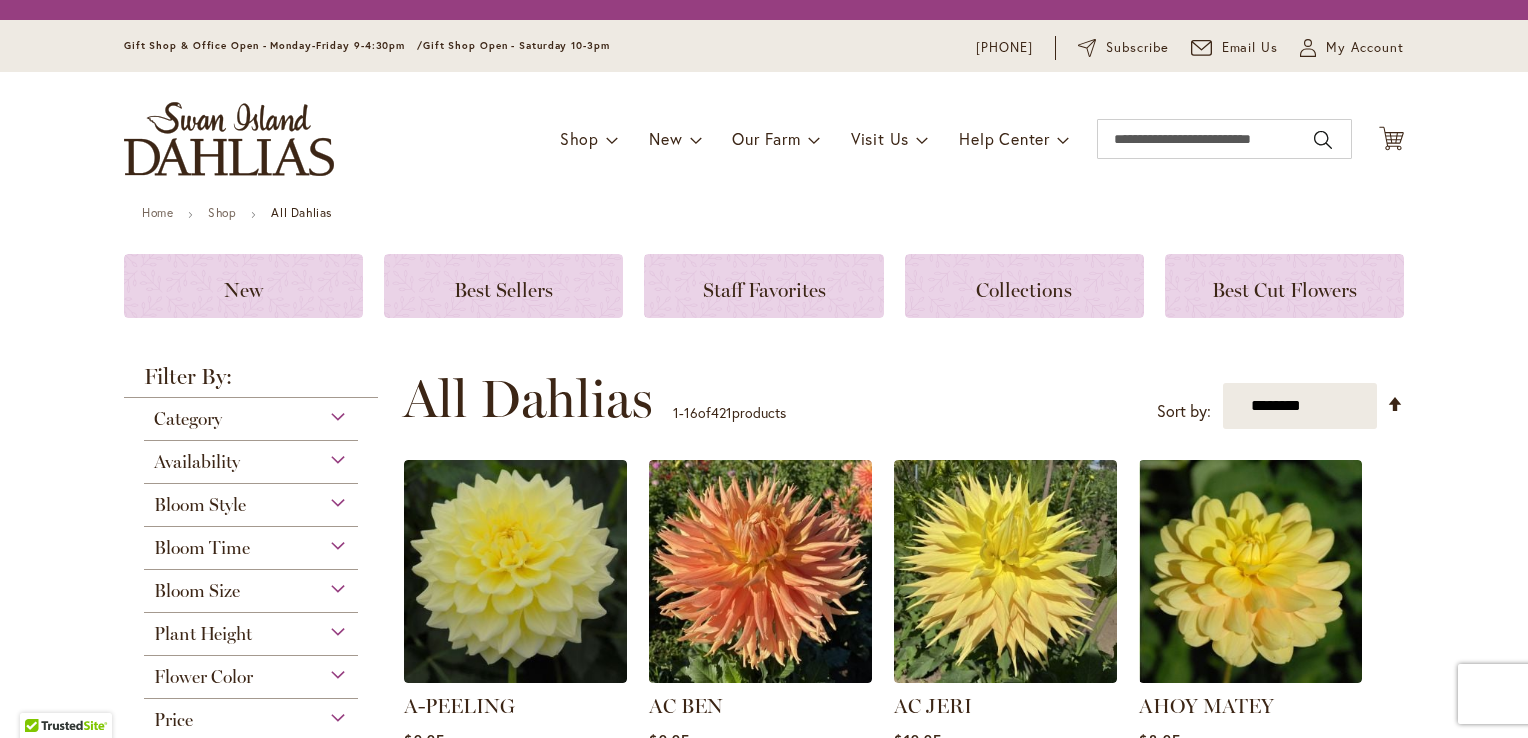 scroll, scrollTop: 0, scrollLeft: 0, axis: both 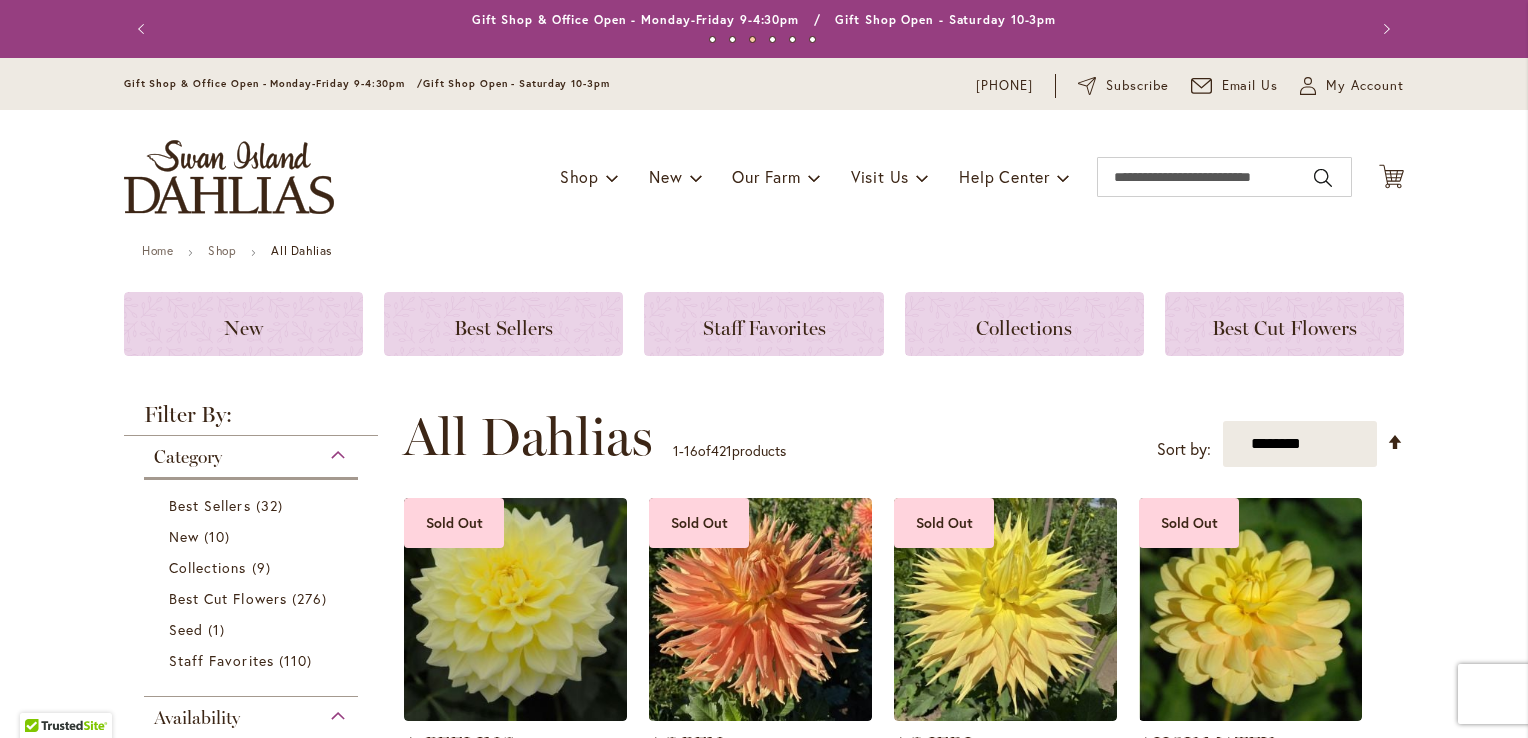 type on "**********" 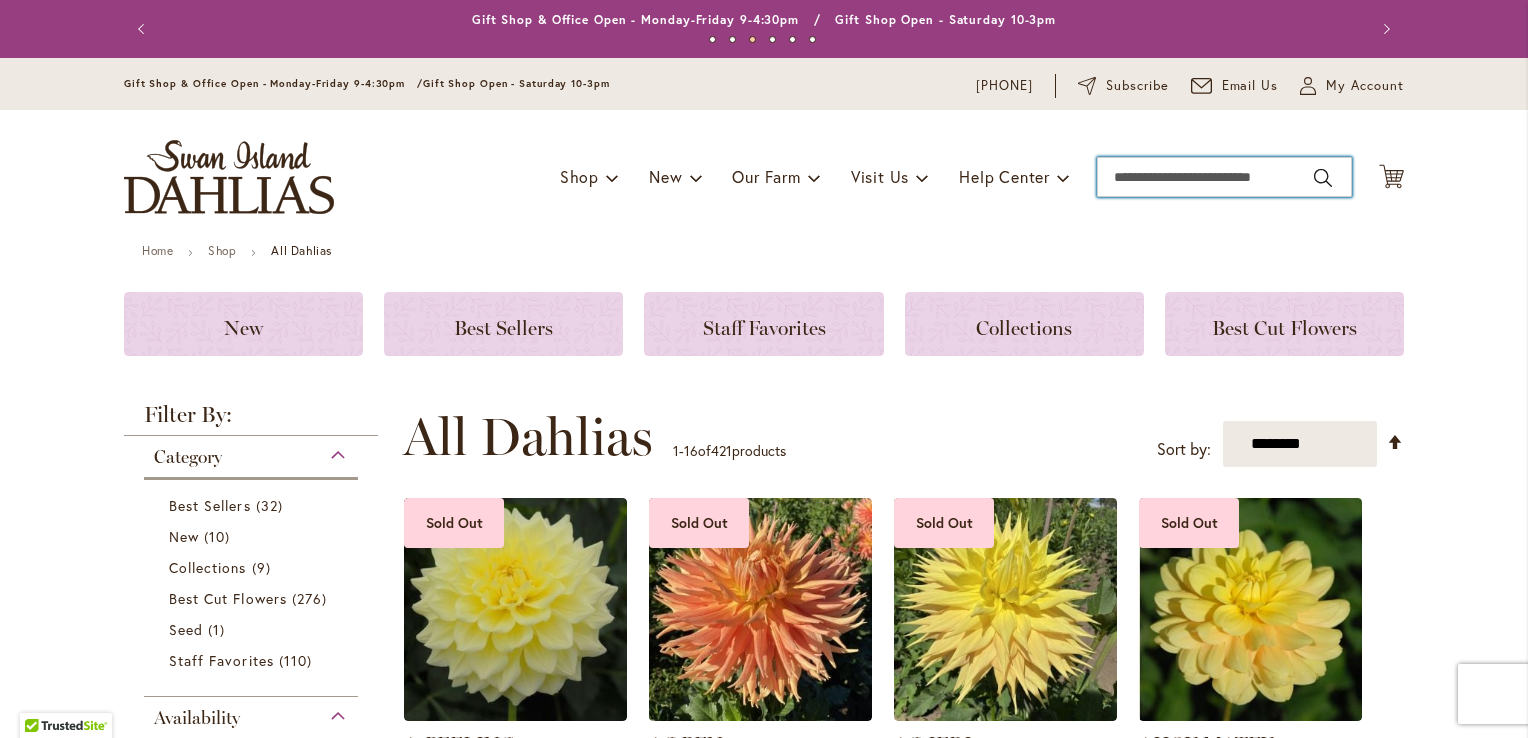 click on "Search" at bounding box center (1224, 177) 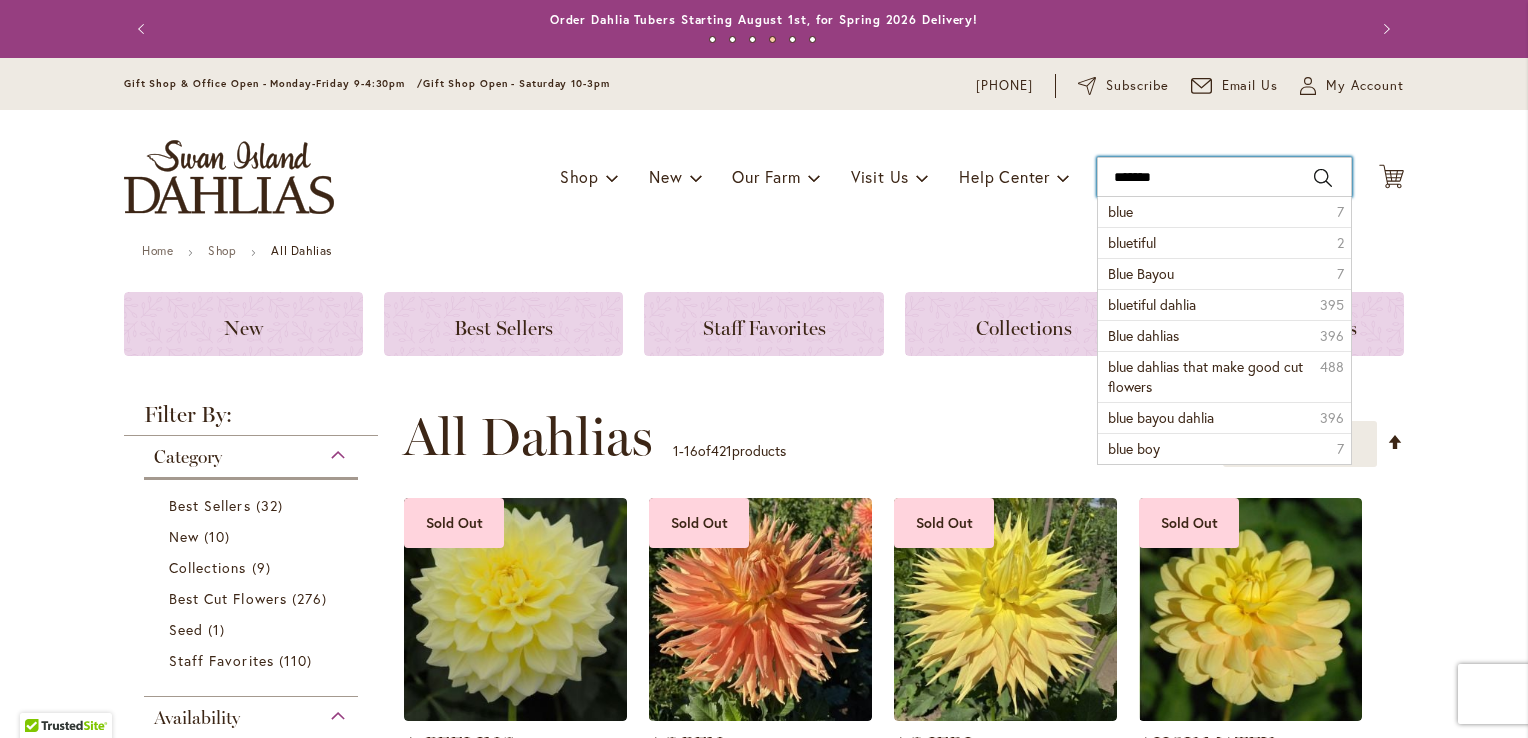 type on "********" 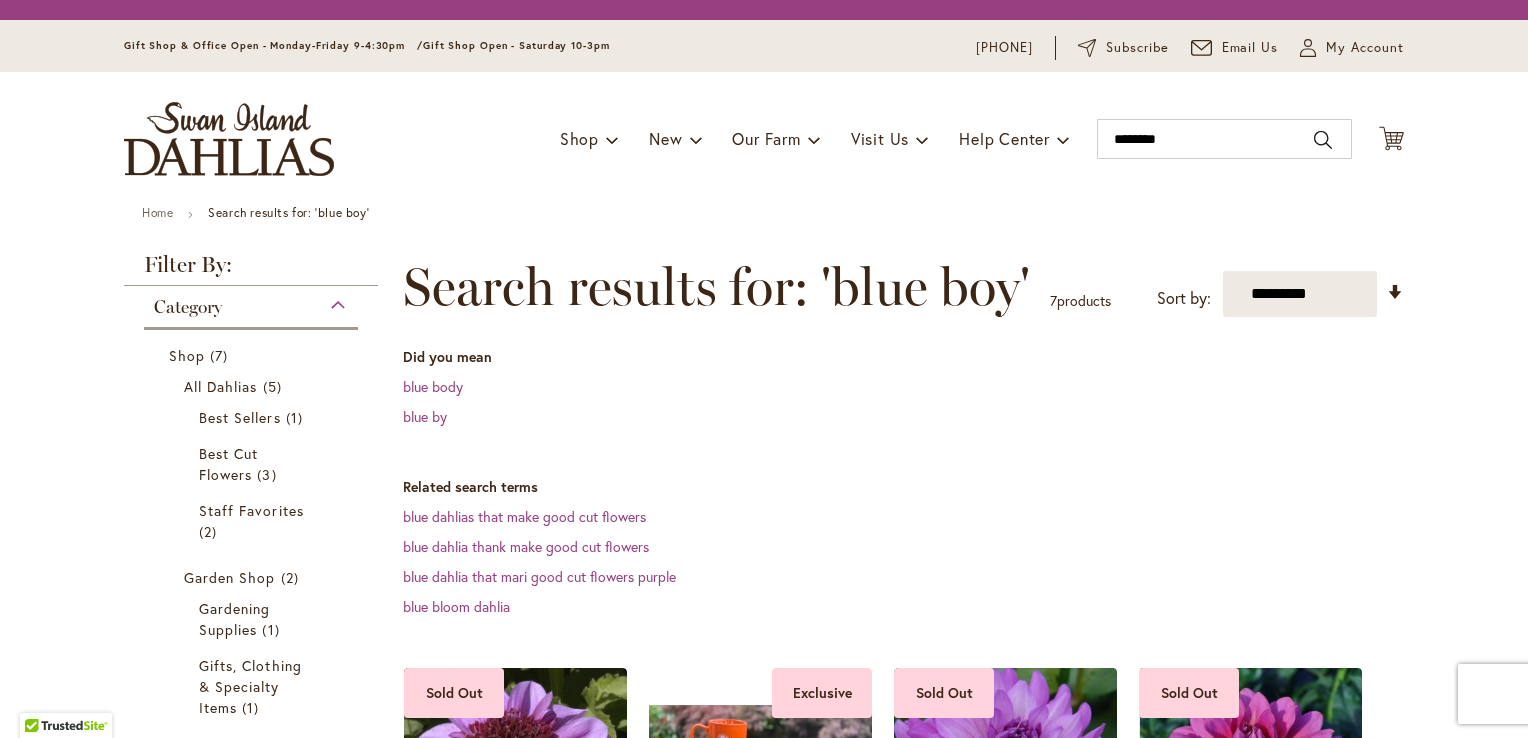 scroll, scrollTop: 0, scrollLeft: 0, axis: both 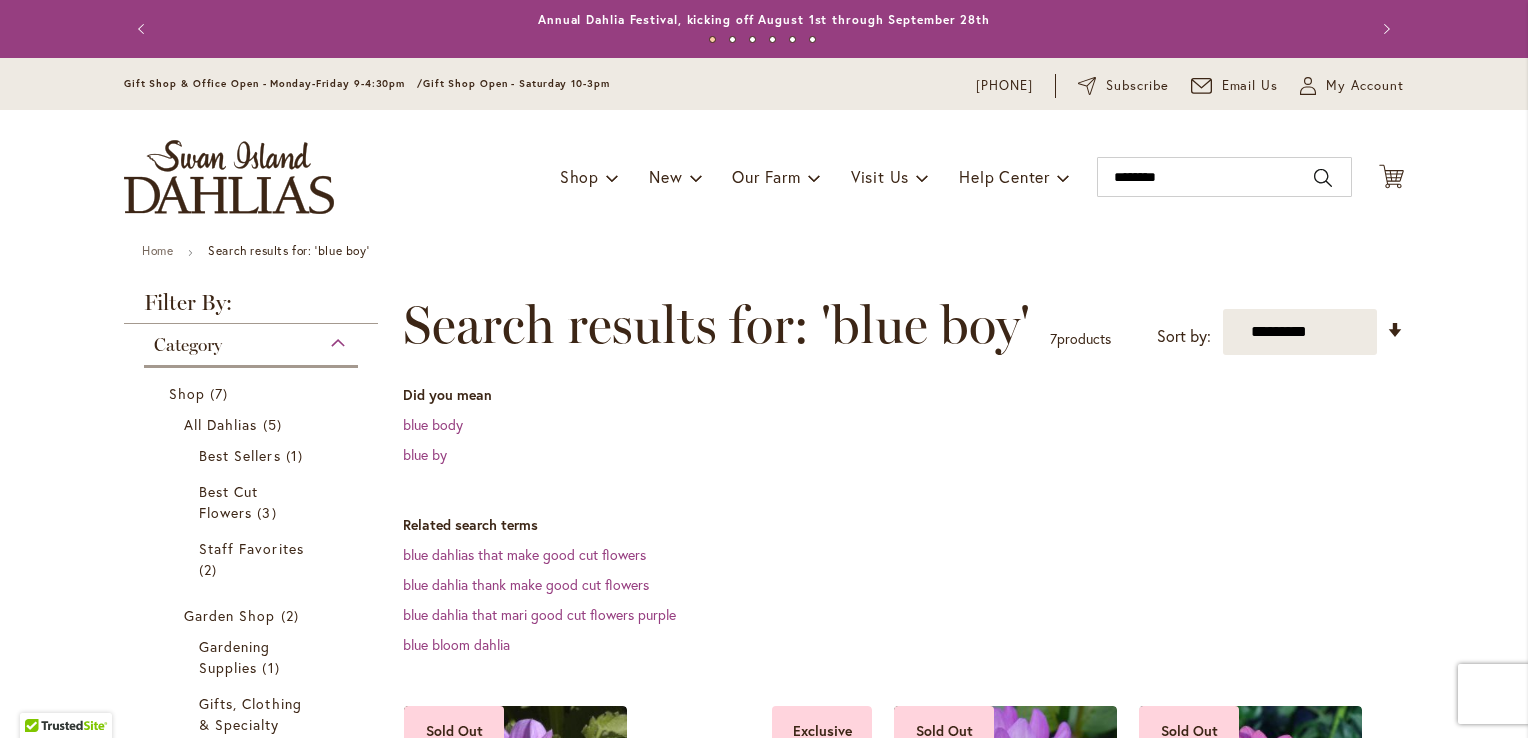 type on "**********" 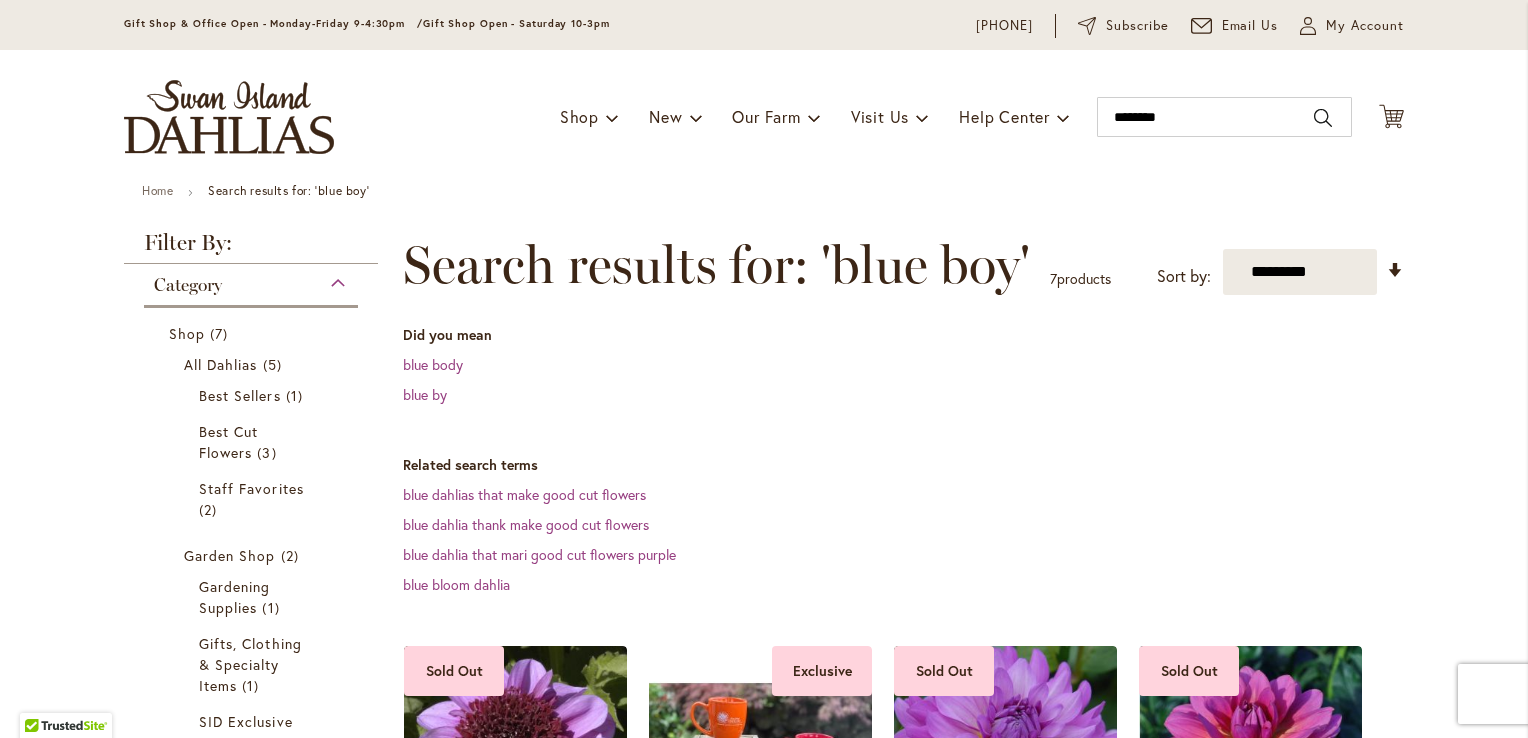 scroll, scrollTop: 53, scrollLeft: 0, axis: vertical 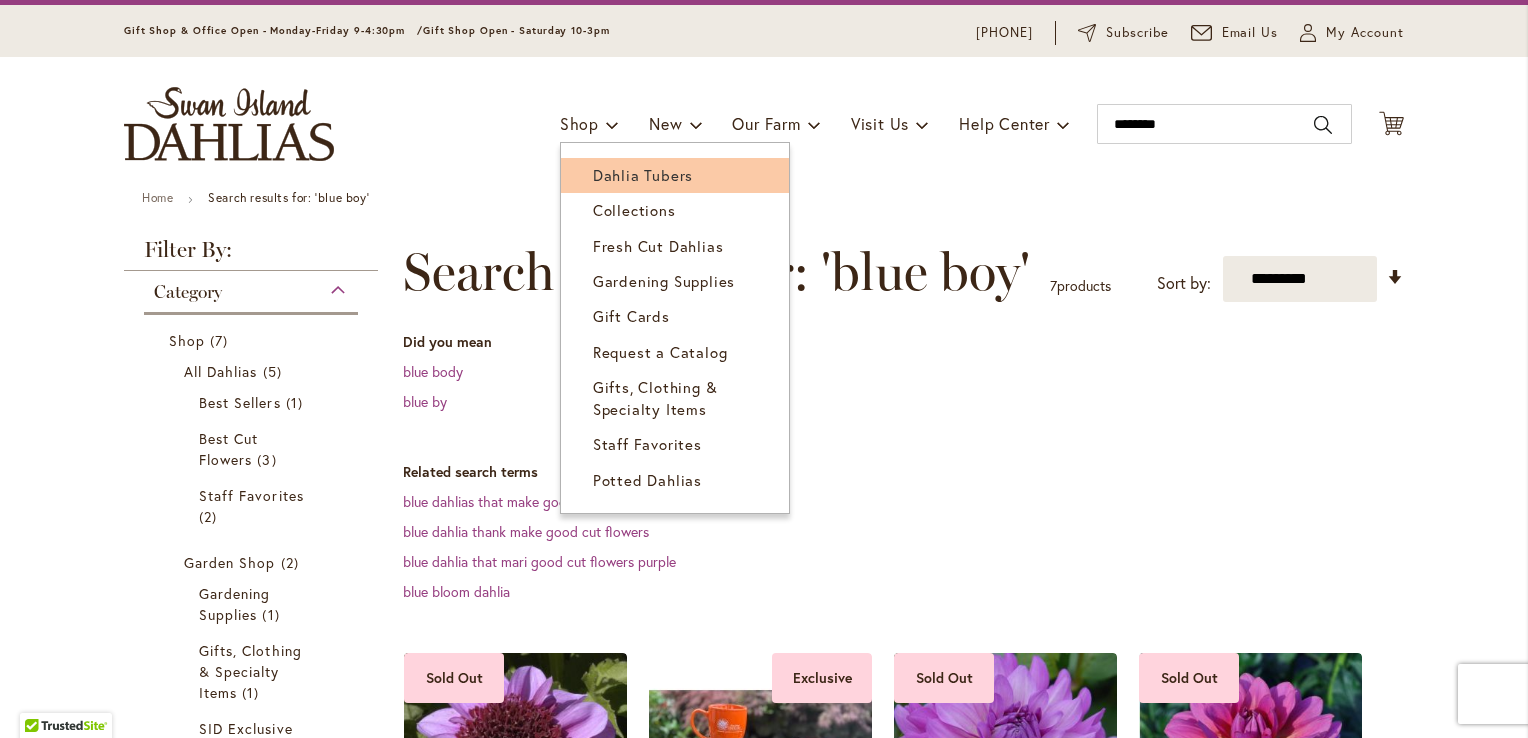 click on "Dahlia Tubers" at bounding box center (643, 175) 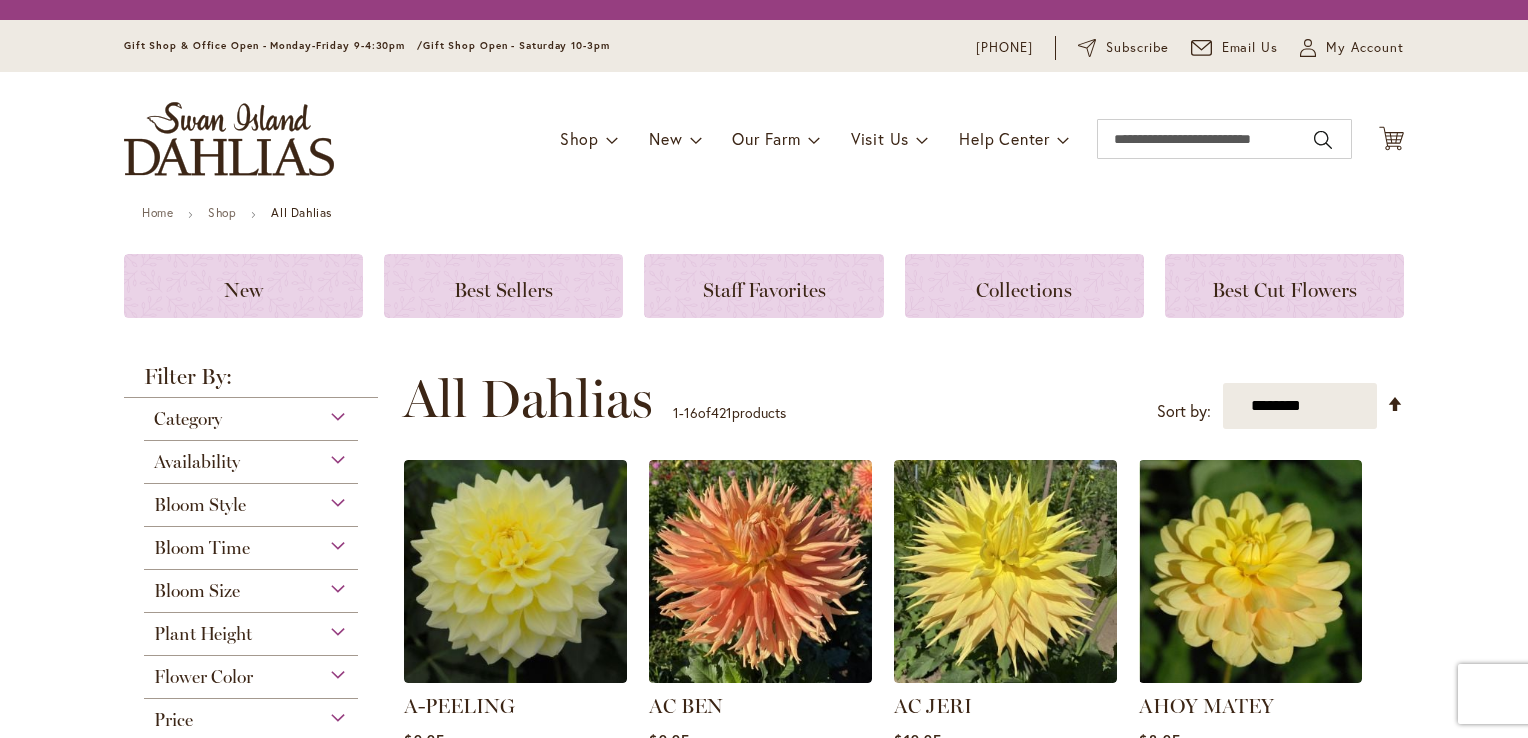 scroll, scrollTop: 0, scrollLeft: 0, axis: both 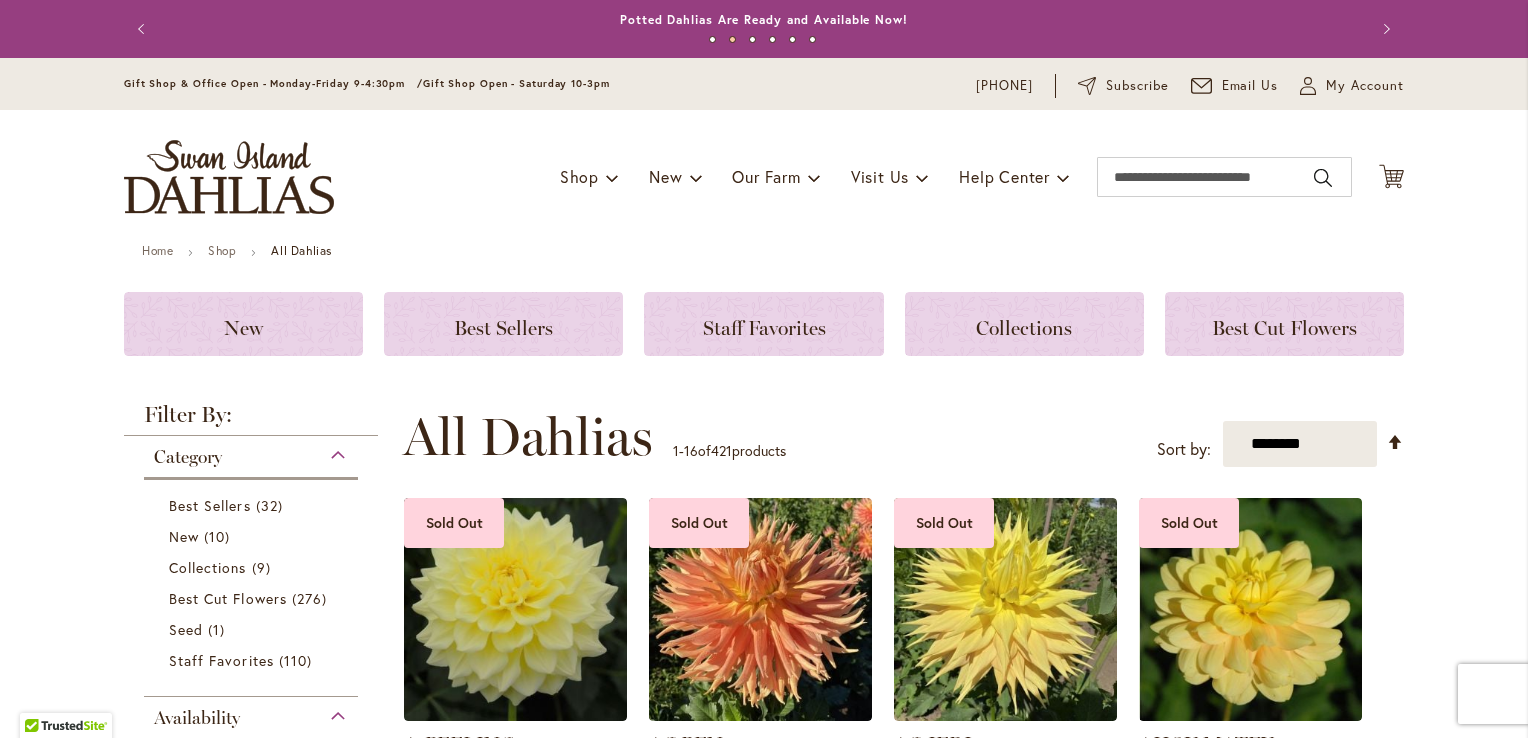 type on "**********" 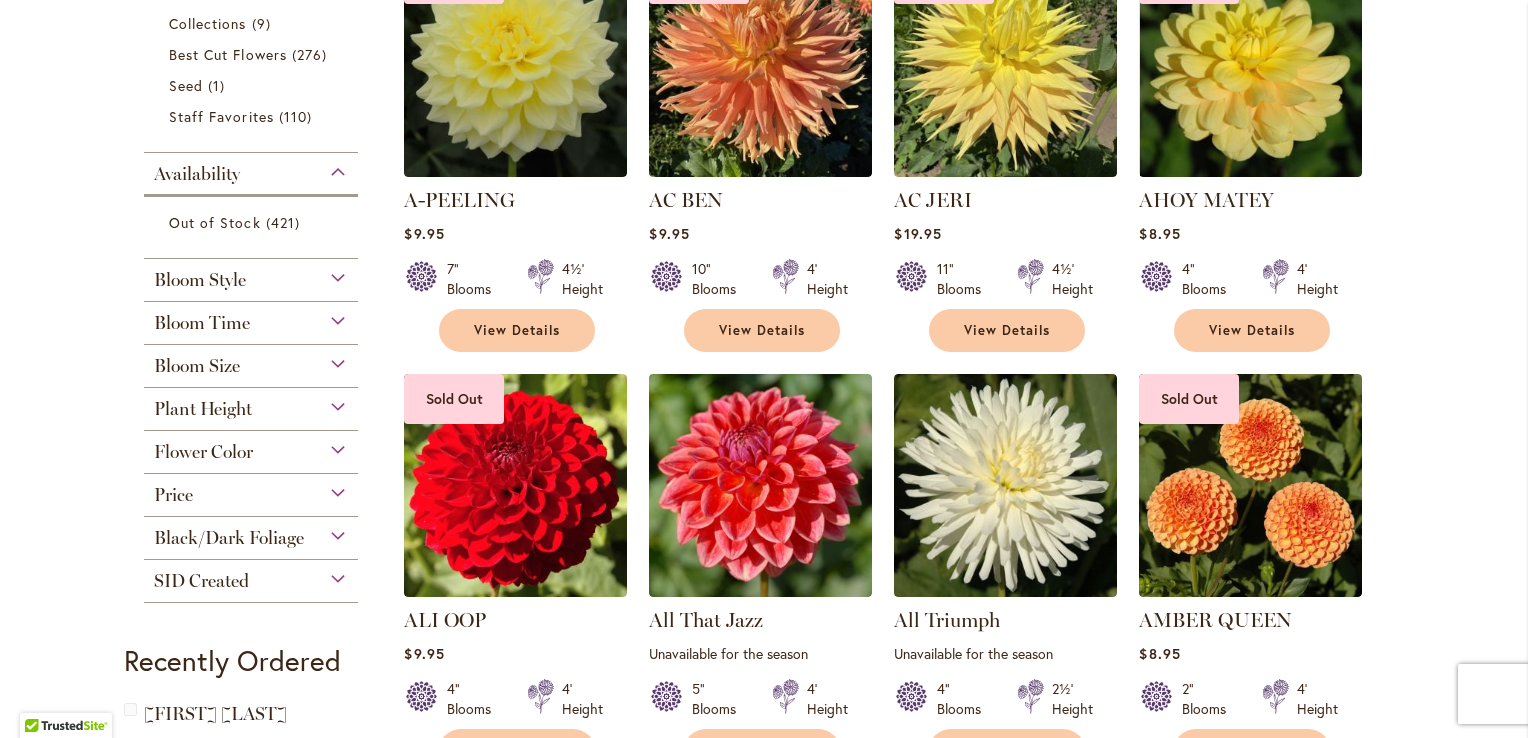 scroll, scrollTop: 564, scrollLeft: 0, axis: vertical 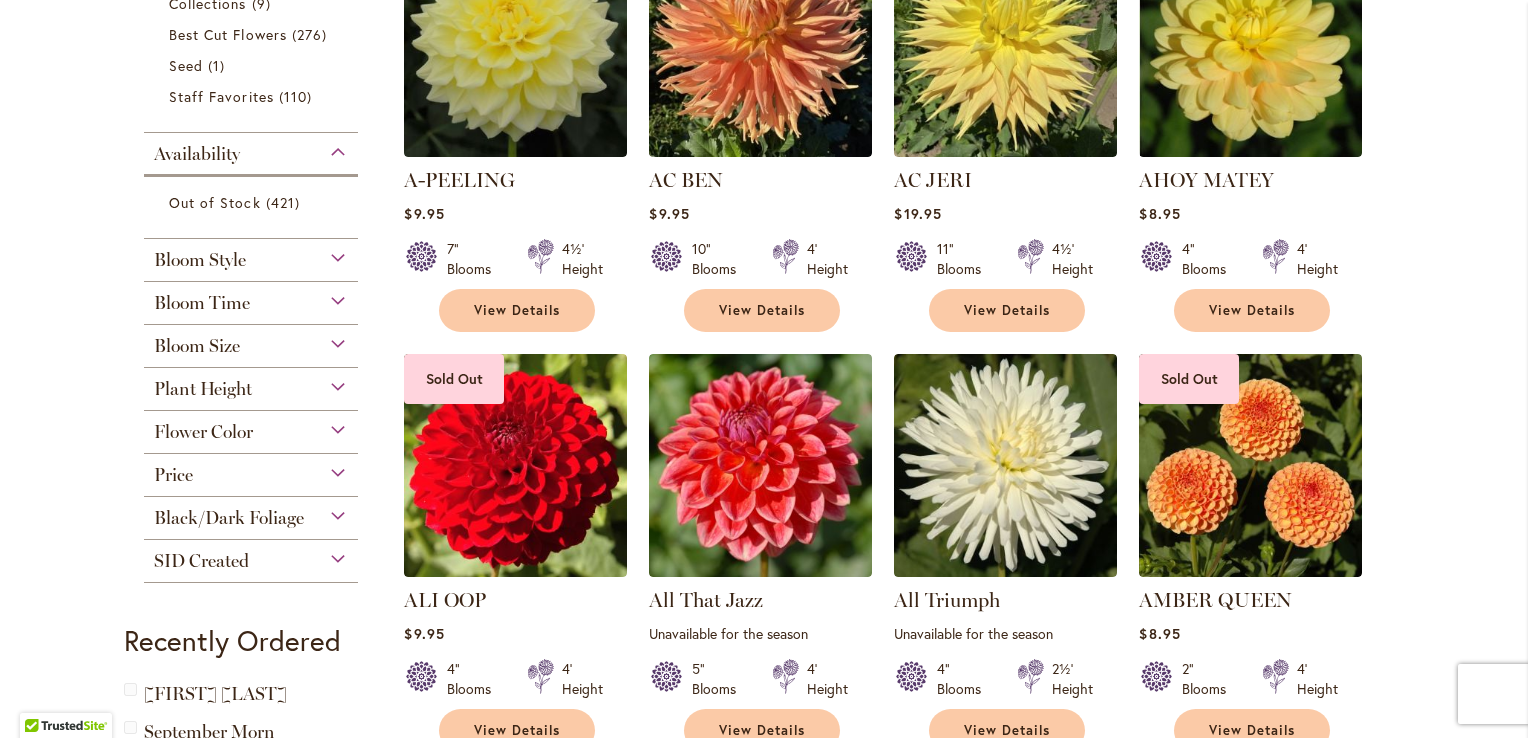 click on "Flower Color" at bounding box center (251, 427) 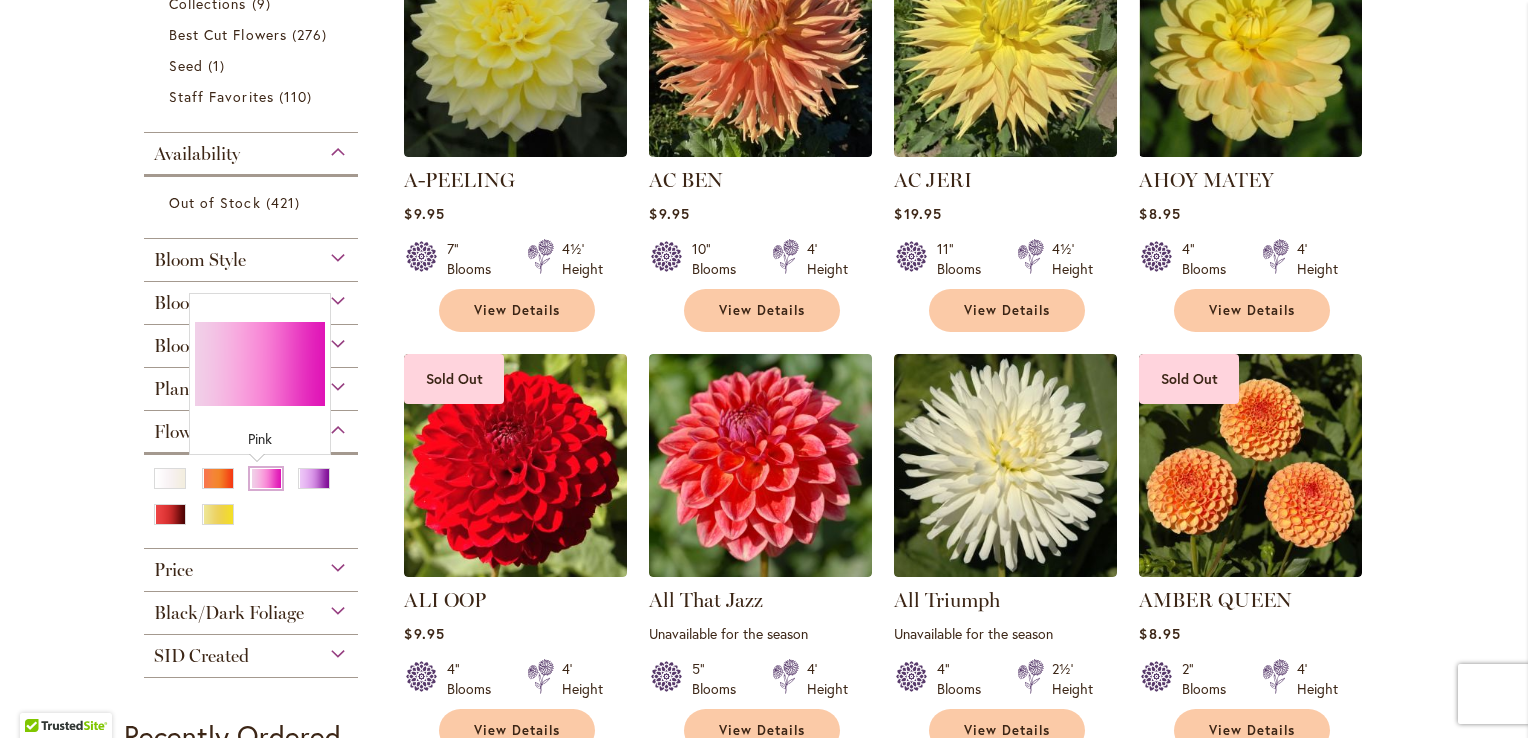 click at bounding box center [266, 478] 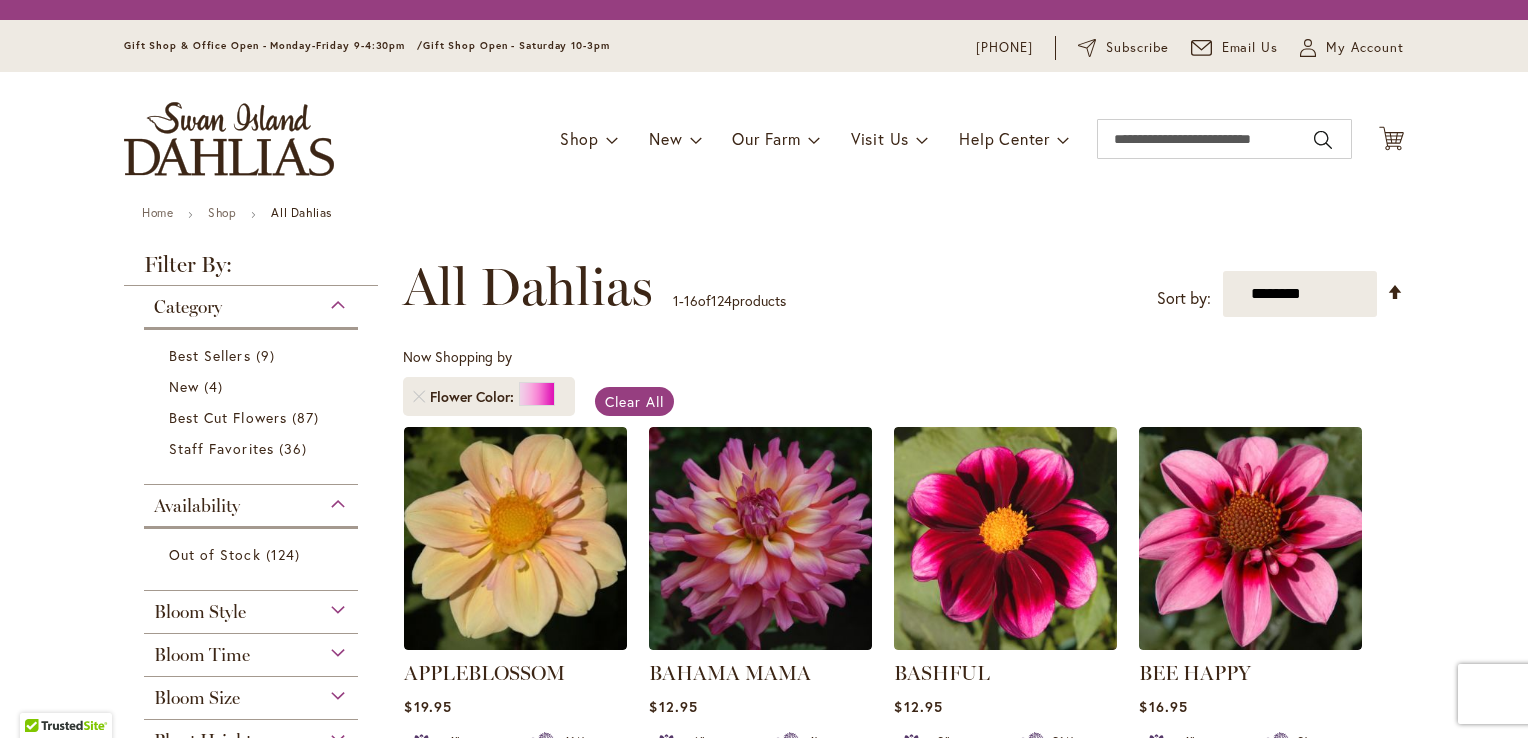 scroll, scrollTop: 0, scrollLeft: 0, axis: both 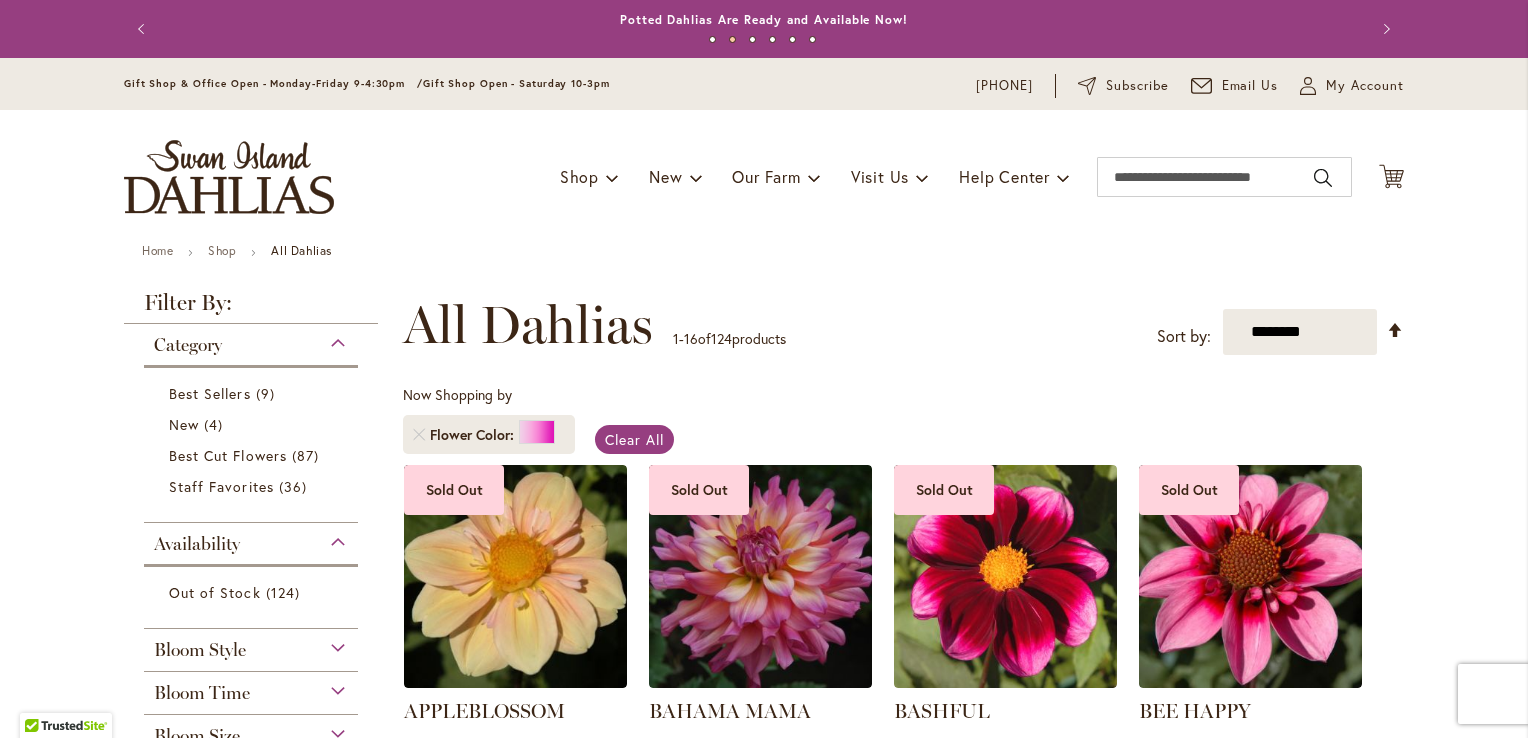 type on "**********" 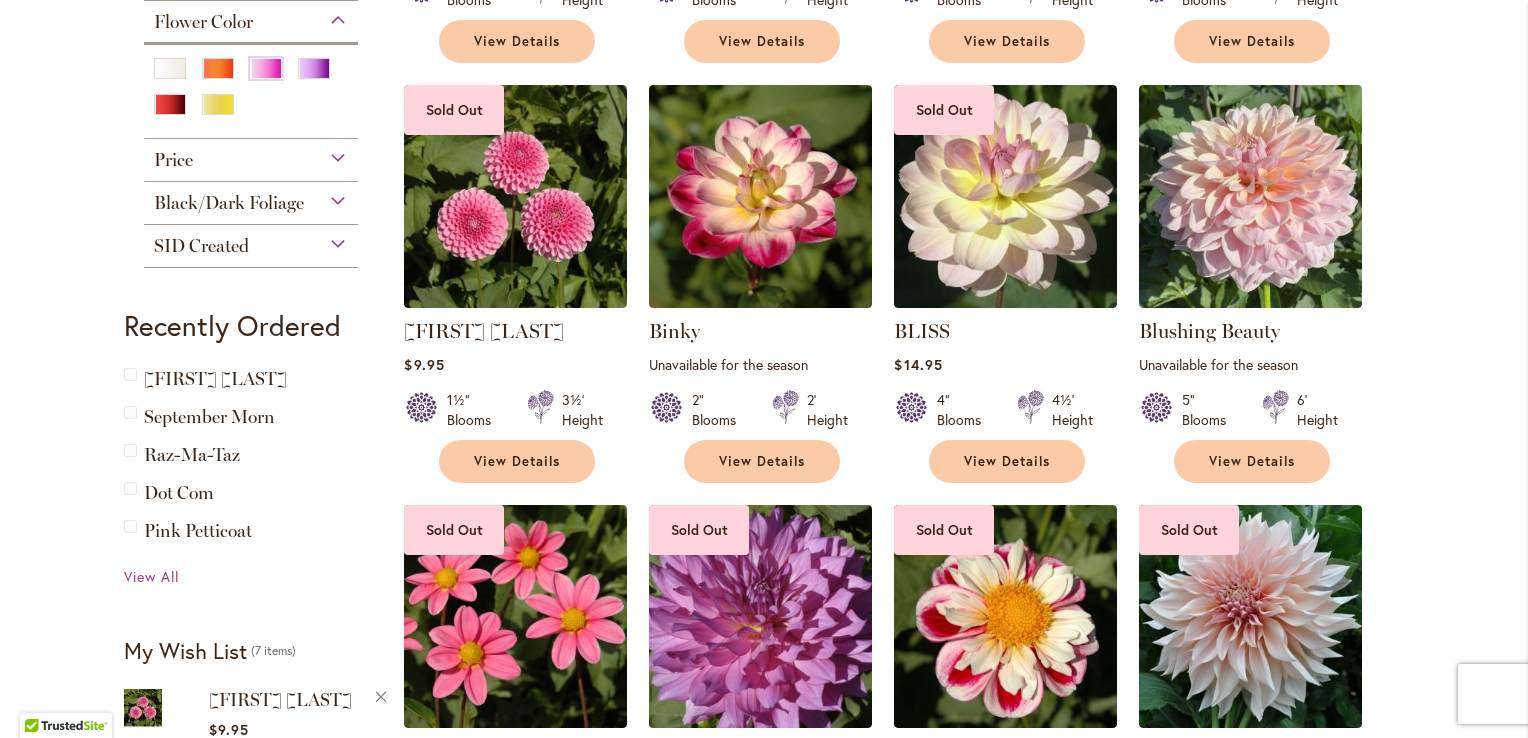 scroll, scrollTop: 804, scrollLeft: 0, axis: vertical 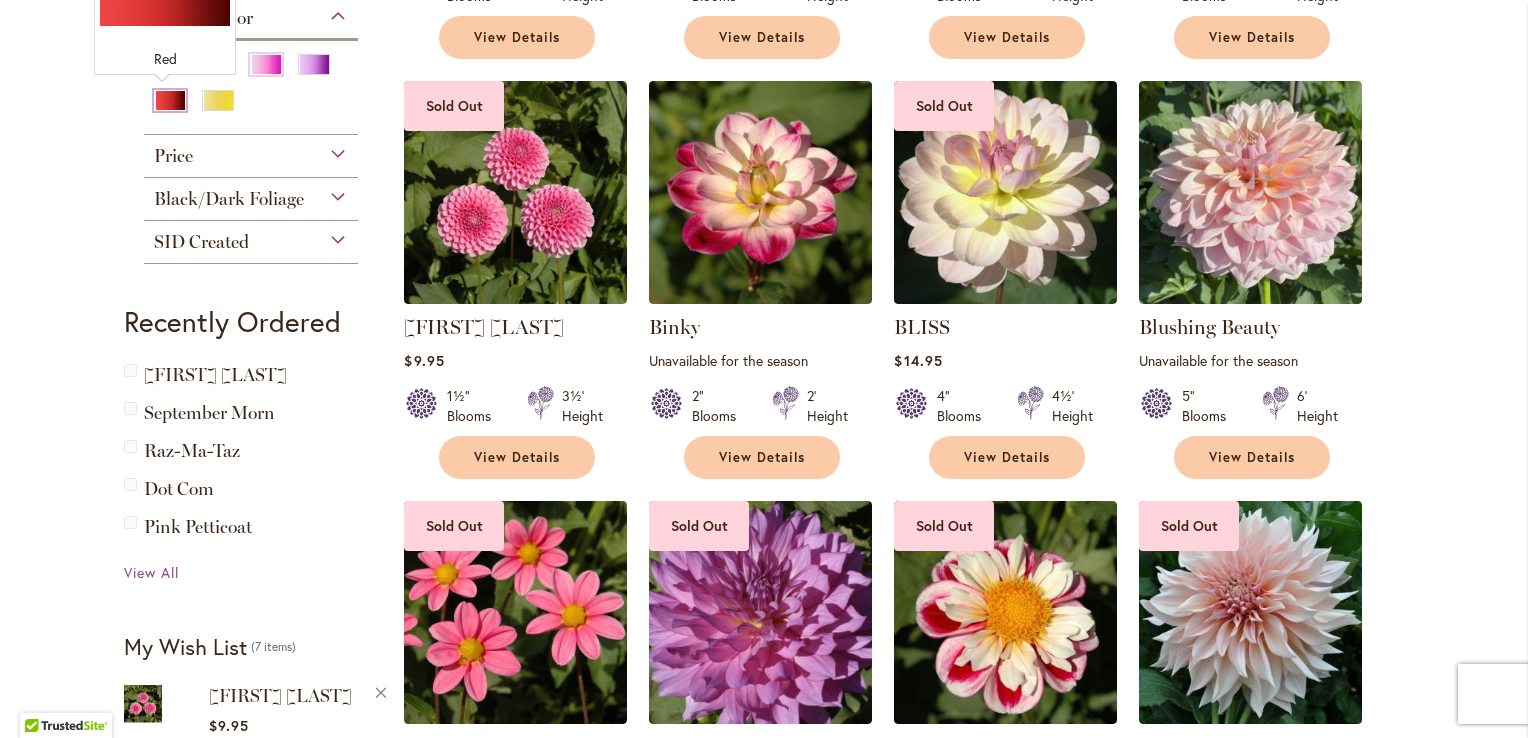 click at bounding box center (170, 100) 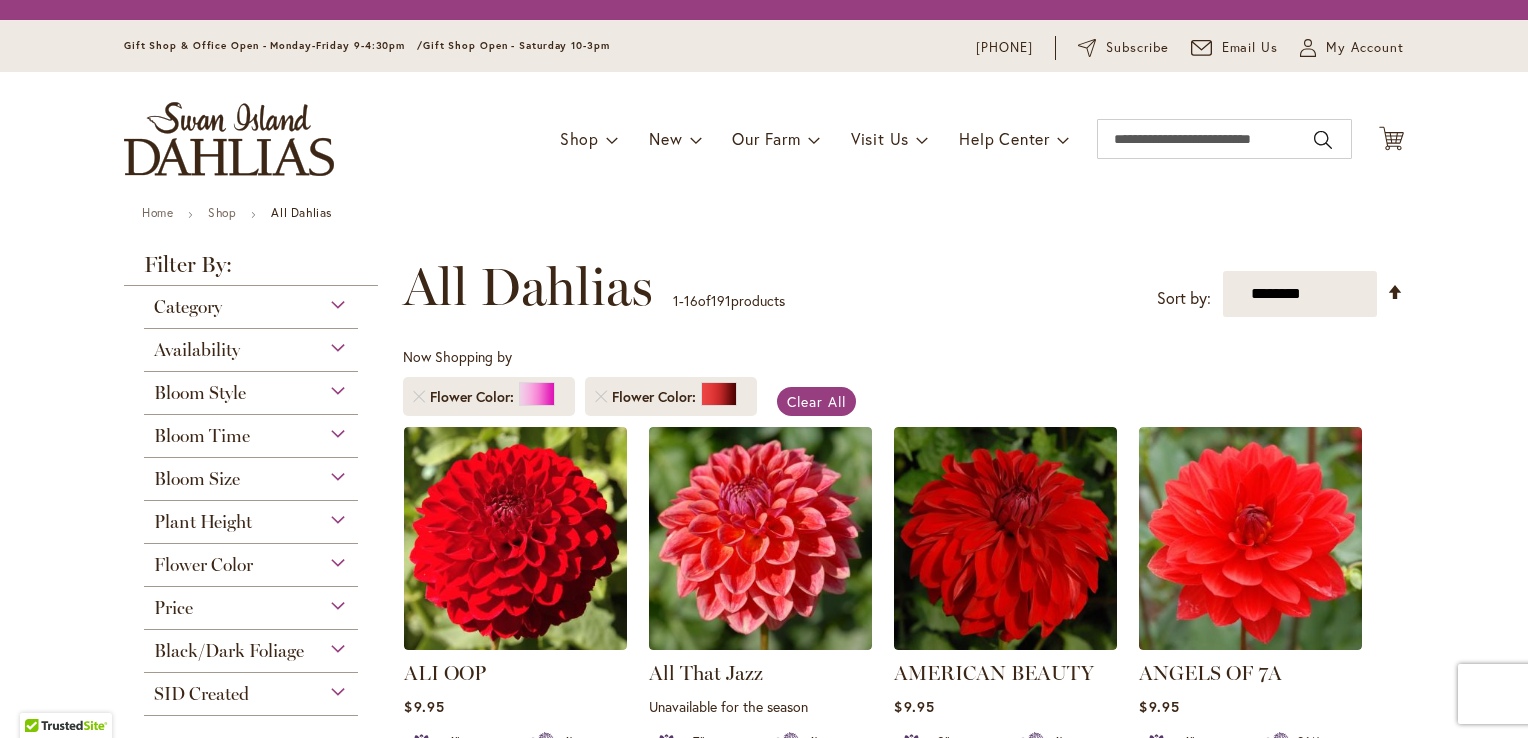 scroll, scrollTop: 0, scrollLeft: 0, axis: both 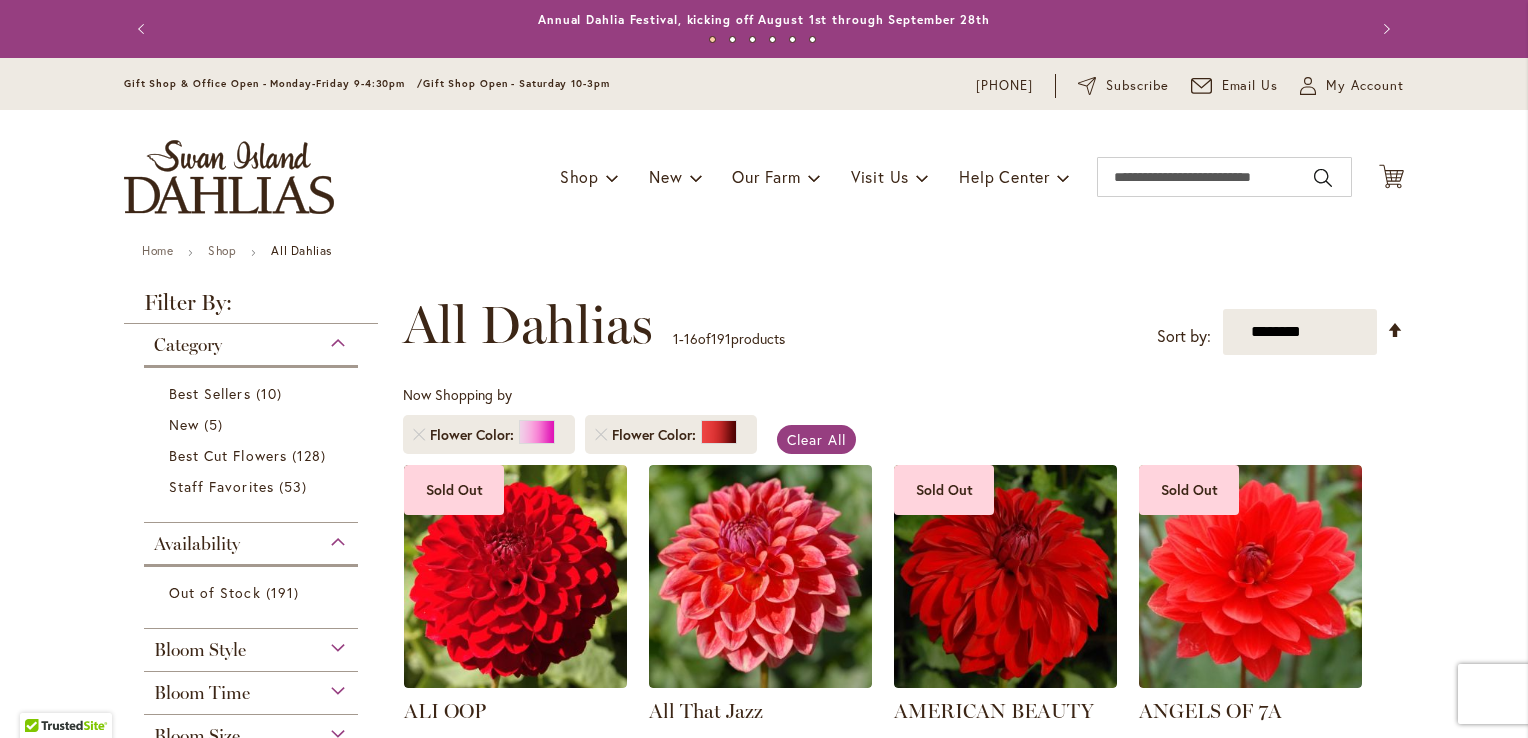 type on "**********" 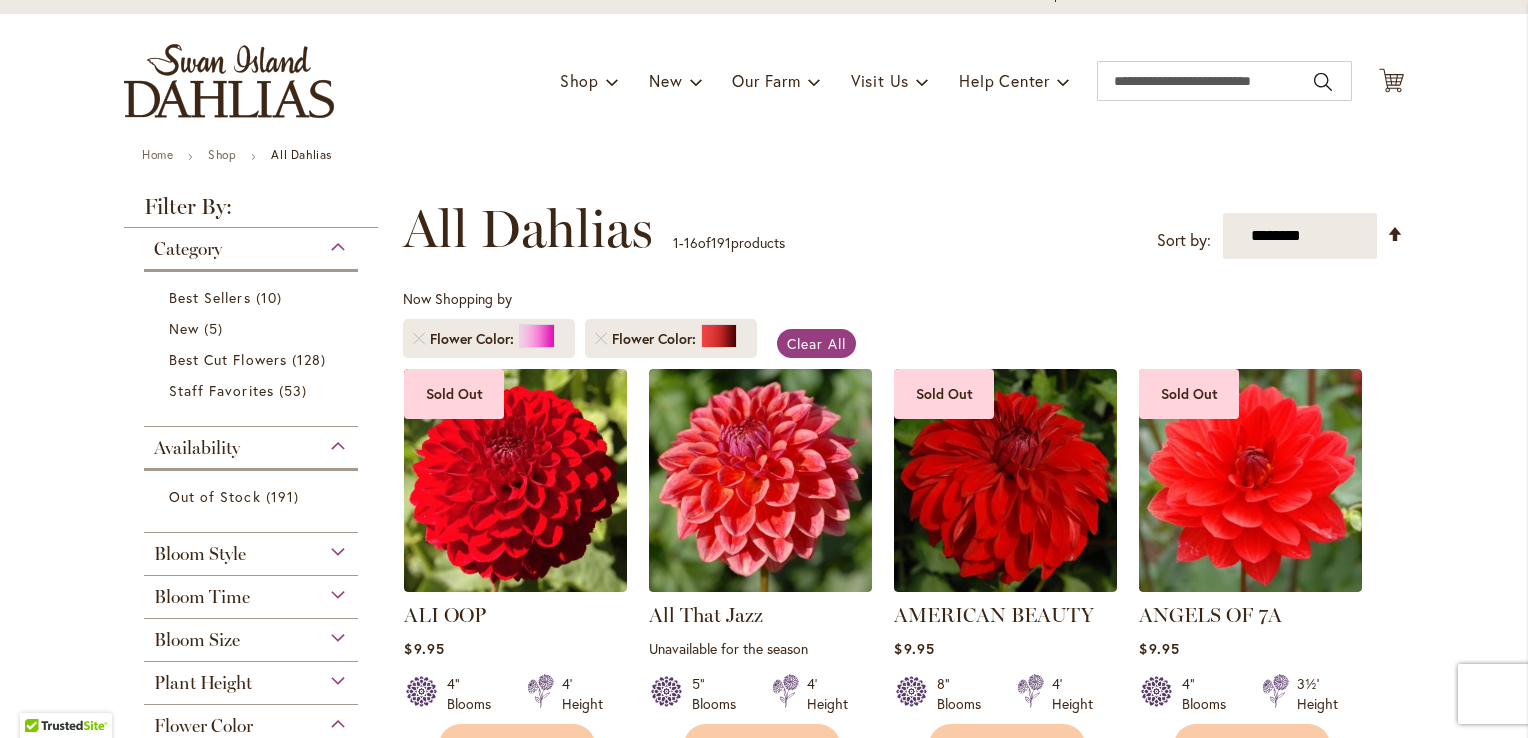 scroll, scrollTop: 128, scrollLeft: 0, axis: vertical 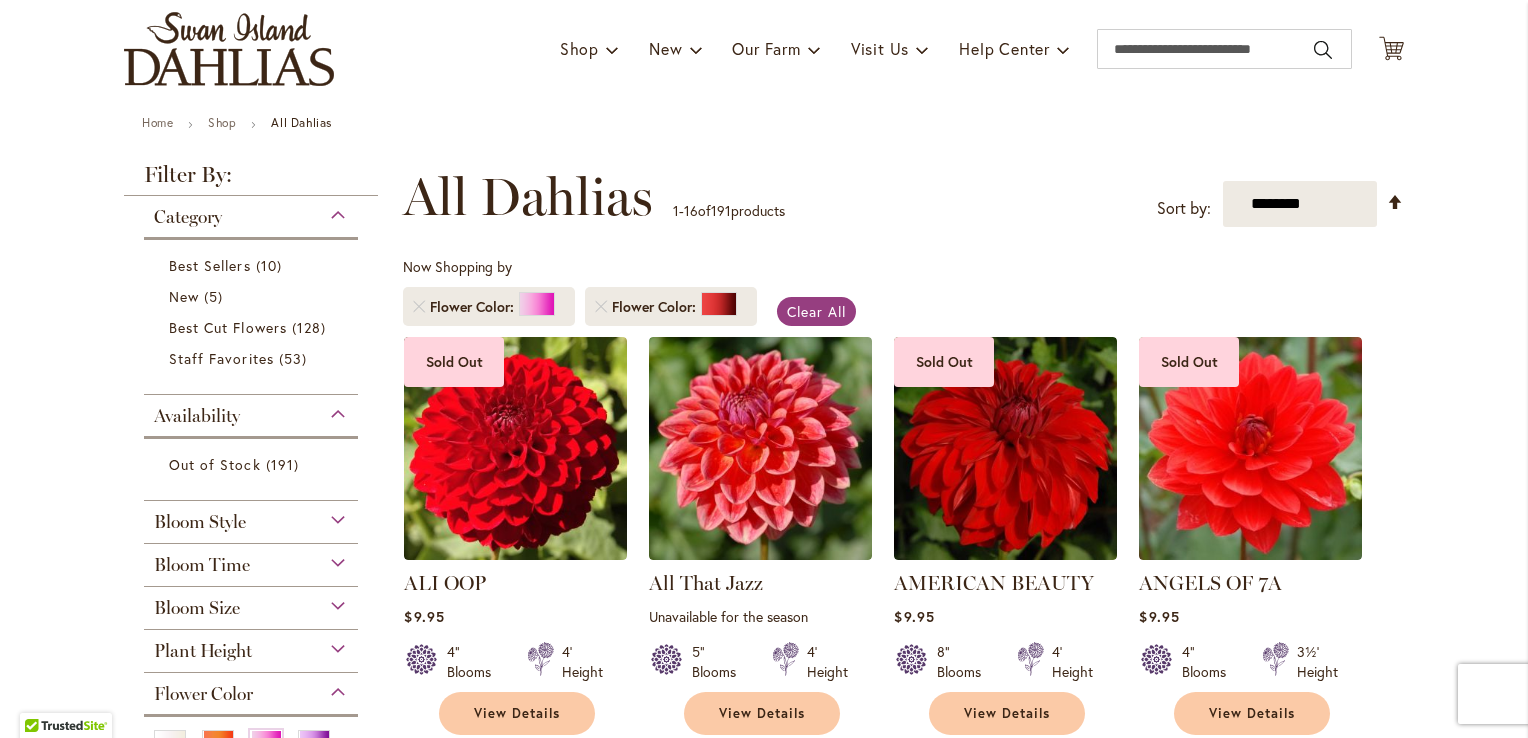 click on "Bloom Style" at bounding box center (200, 522) 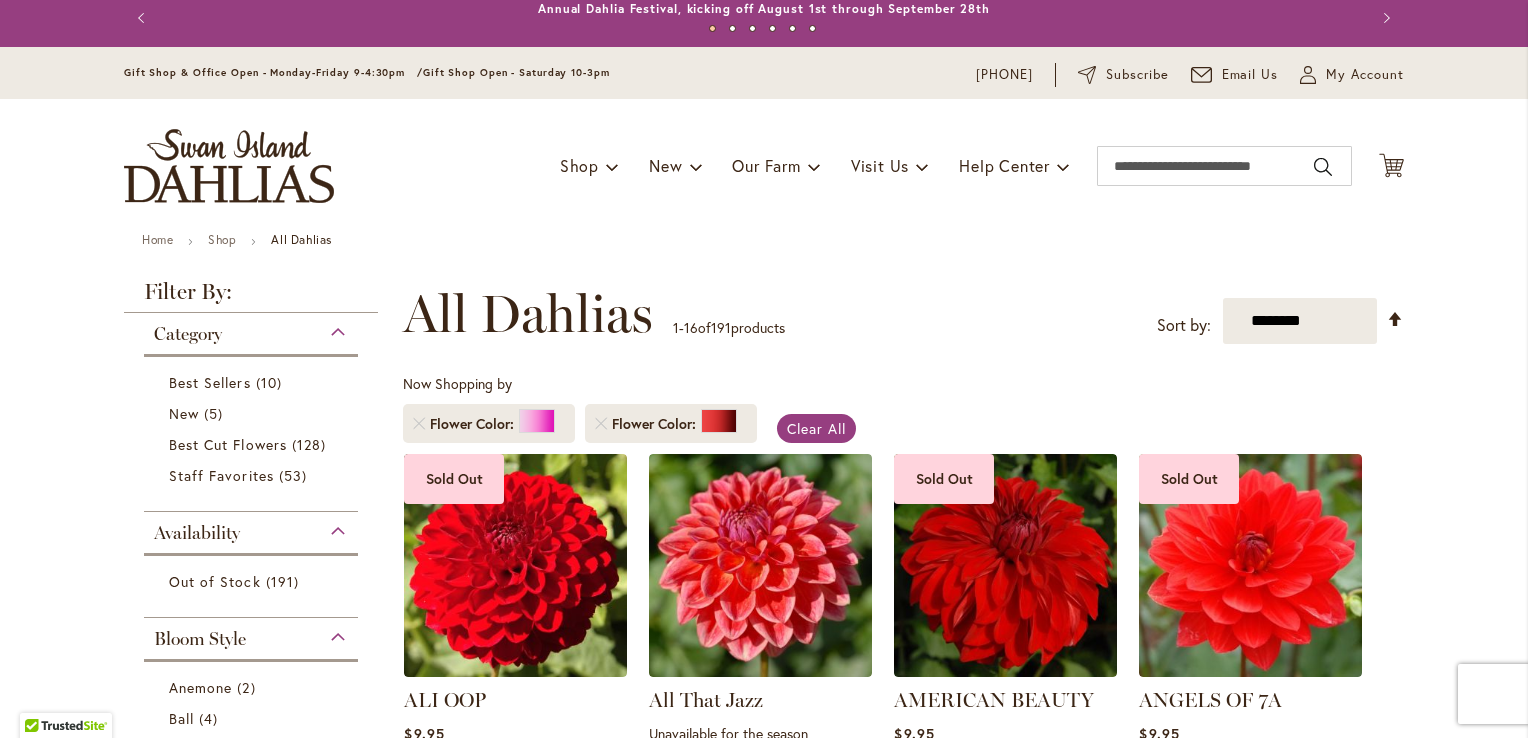 scroll, scrollTop: 0, scrollLeft: 0, axis: both 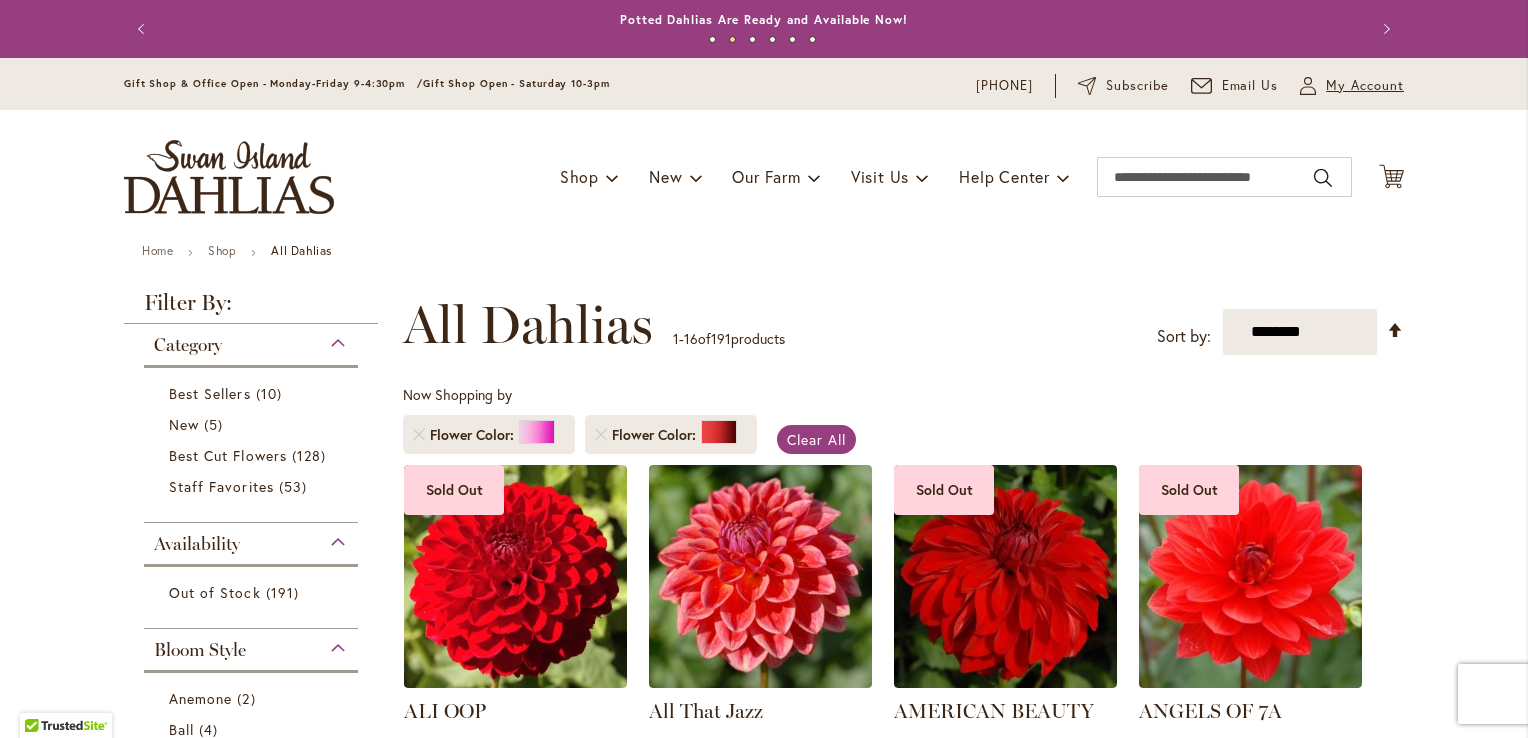 click on "My Account" at bounding box center [1365, 86] 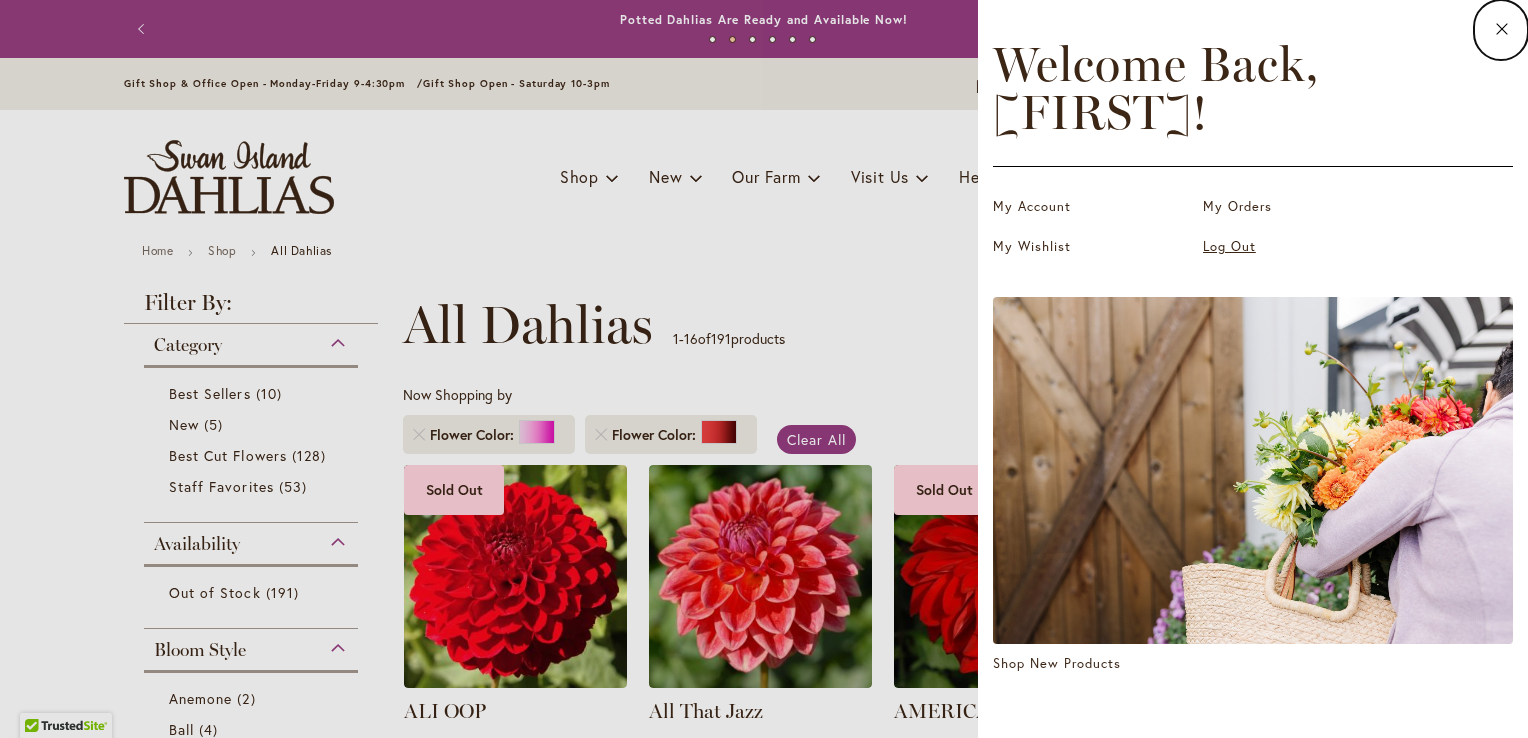 click on "Log Out" at bounding box center (1303, 247) 